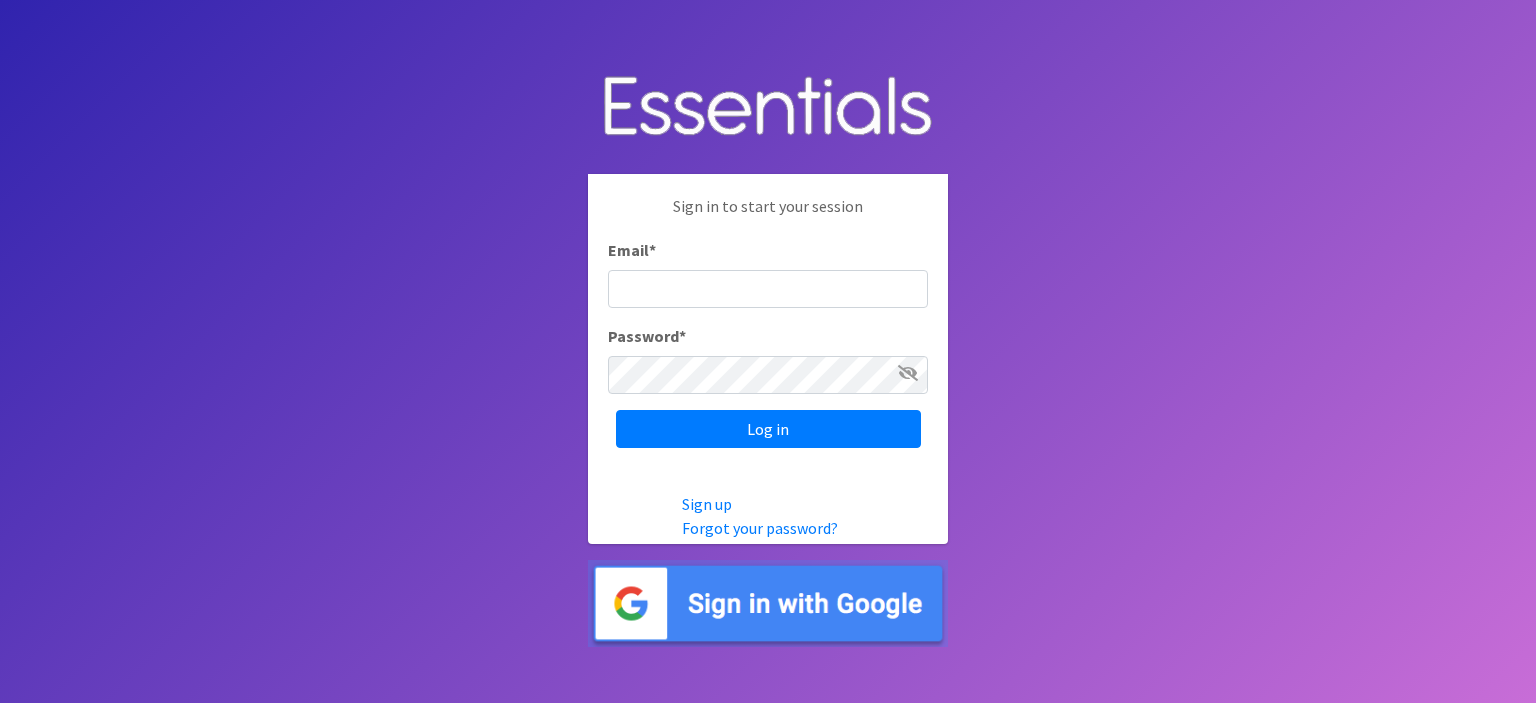 scroll, scrollTop: 0, scrollLeft: 0, axis: both 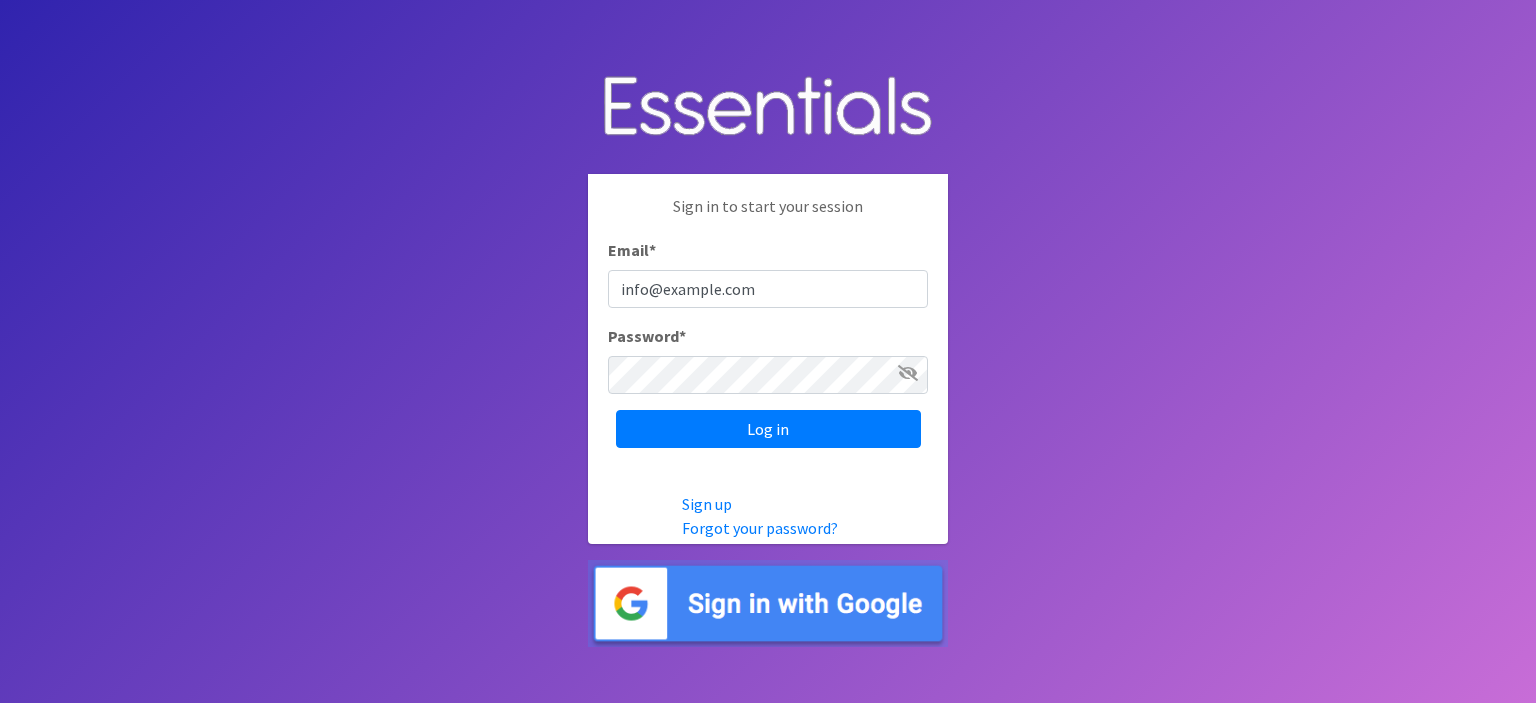 drag, startPoint x: 834, startPoint y: 292, endPoint x: 669, endPoint y: 271, distance: 166.331 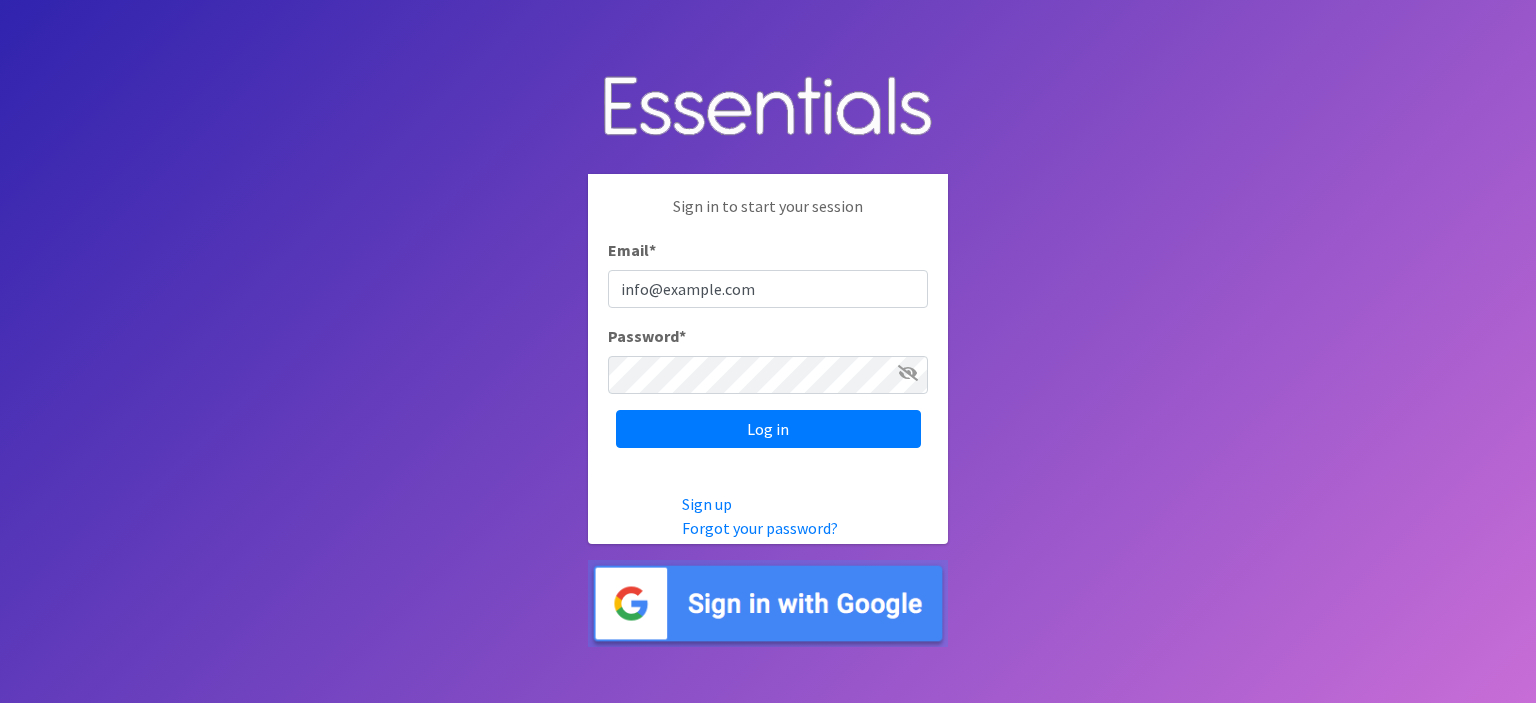 drag, startPoint x: 881, startPoint y: 285, endPoint x: 722, endPoint y: 271, distance: 159.61516 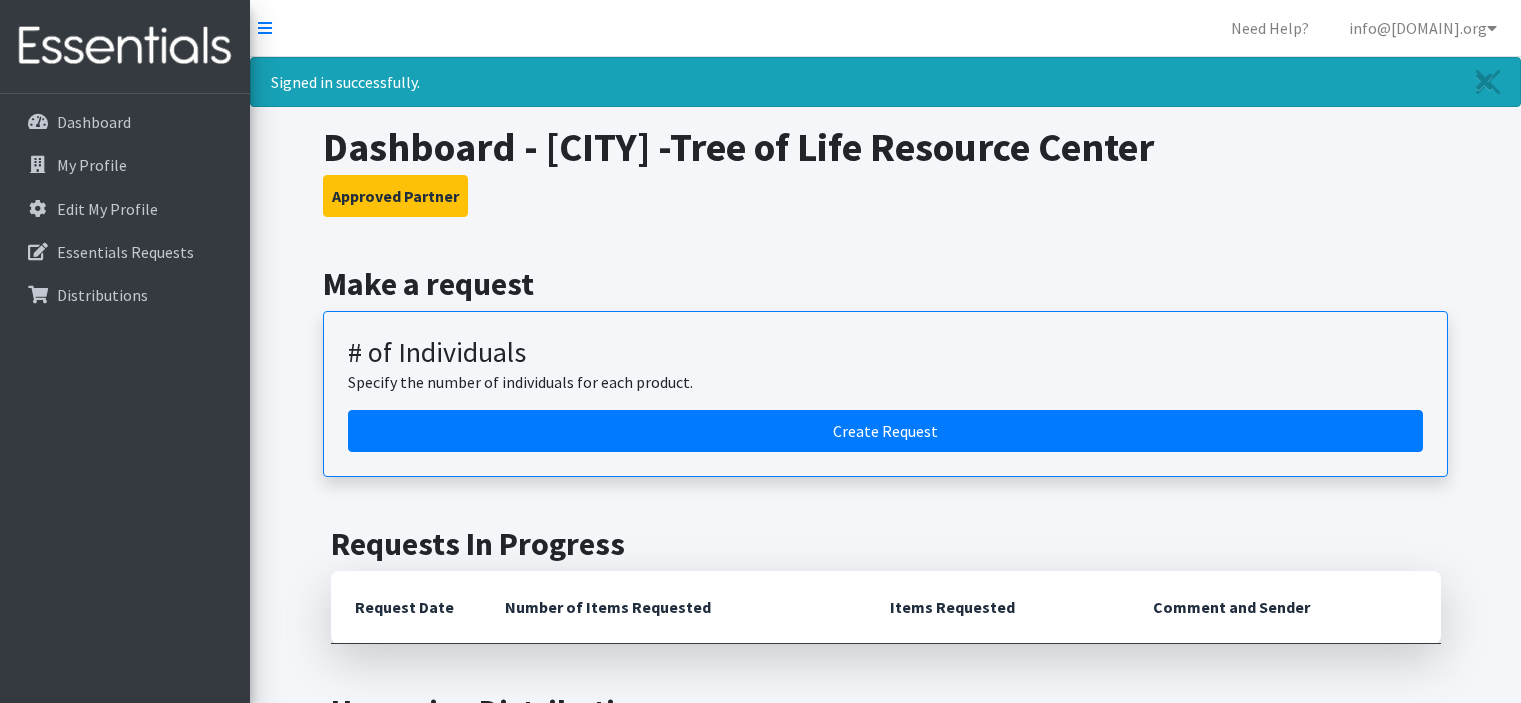 scroll, scrollTop: 0, scrollLeft: 0, axis: both 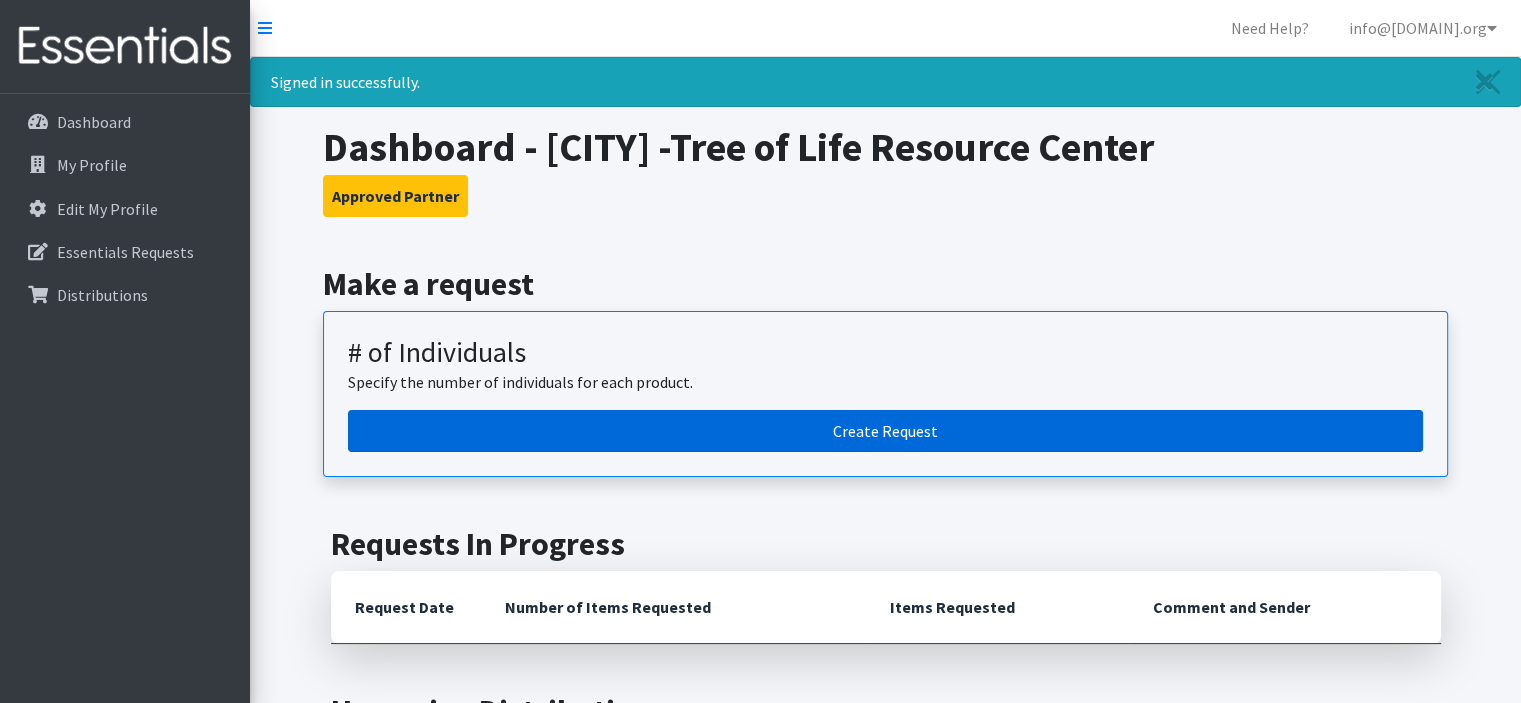 click on "Create Request" at bounding box center [885, 431] 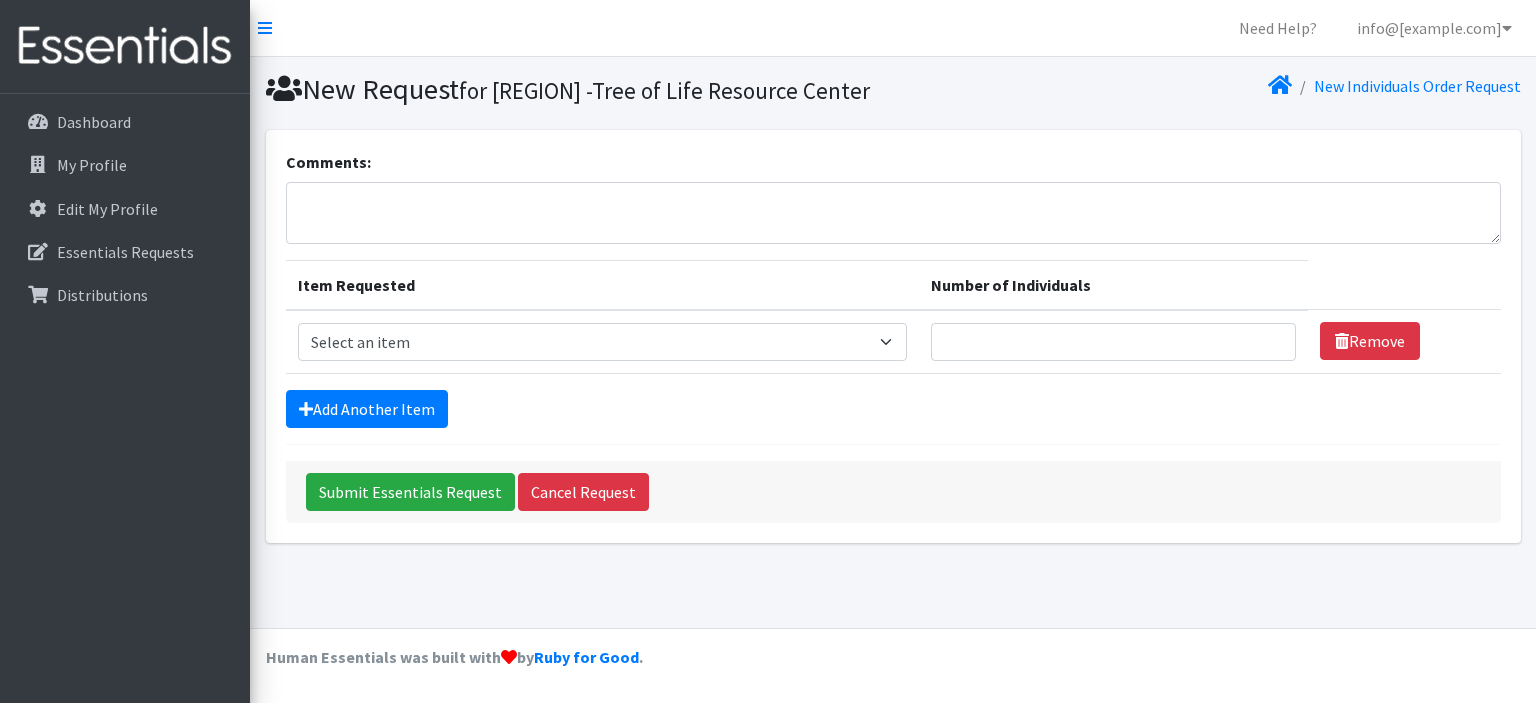 scroll, scrollTop: 0, scrollLeft: 0, axis: both 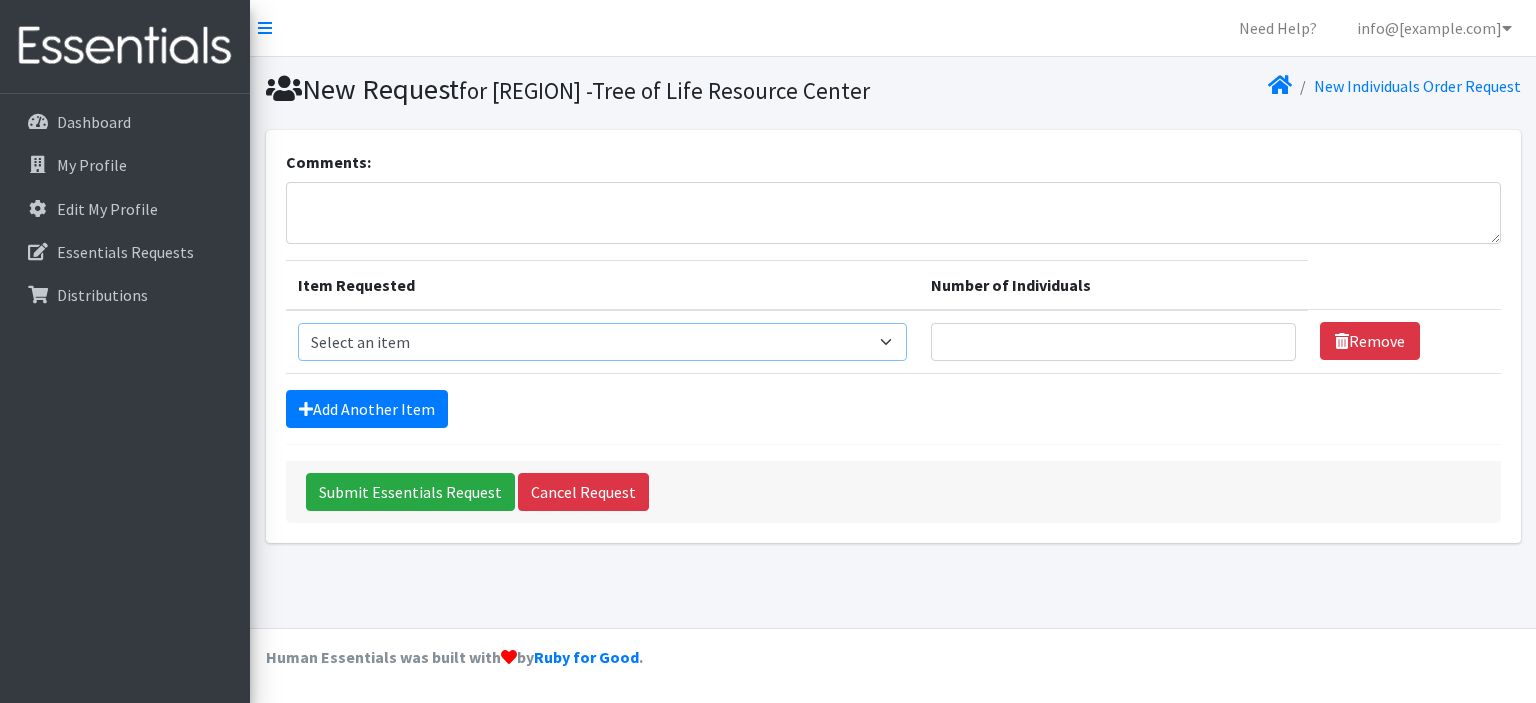 click on "Select an item
# - Total number of kids being served with this order:
Baby wipes
Diaper Size 7
Diapers NewBorn
Diapers Size 1
Diapers Size 2
Diapers Size 3
Diapers Size 4
Diapers Size 5
Diapers Size 6
Formula
Preemie
Pull-Ups 2T-3T
Pull-Ups 3T-4T
Pull-Ups 4T-5T
Size 8
Swimmers" at bounding box center [603, 342] 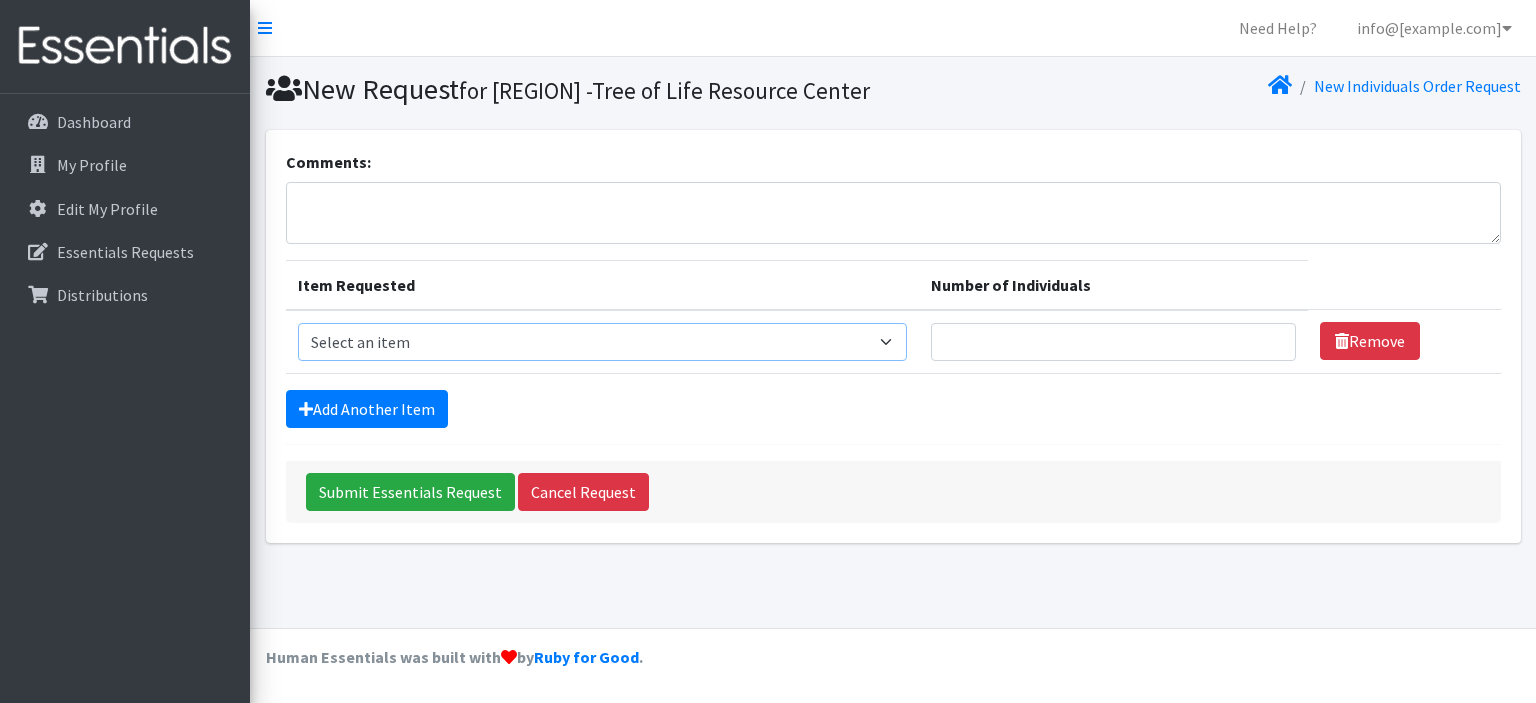 select on "2679" 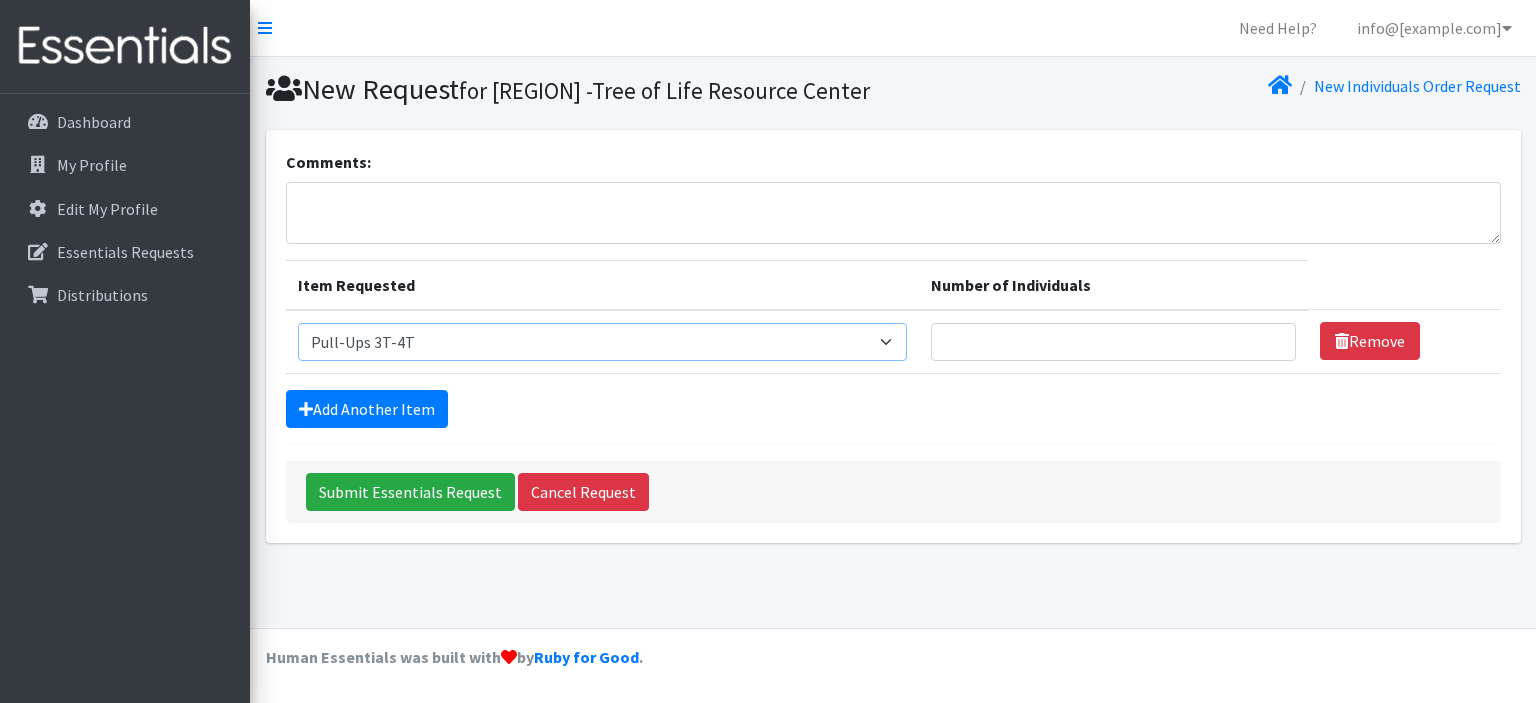 click on "Select an item
# - Total number of kids being served with this order:
Baby wipes
Diaper Size 7
Diapers NewBorn
Diapers Size 1
Diapers Size 2
Diapers Size 3
Diapers Size 4
Diapers Size 5
Diapers Size 6
Formula
Preemie
Pull-Ups 2T-3T
Pull-Ups 3T-4T
Pull-Ups 4T-5T
Size 8
Swimmers" at bounding box center (603, 342) 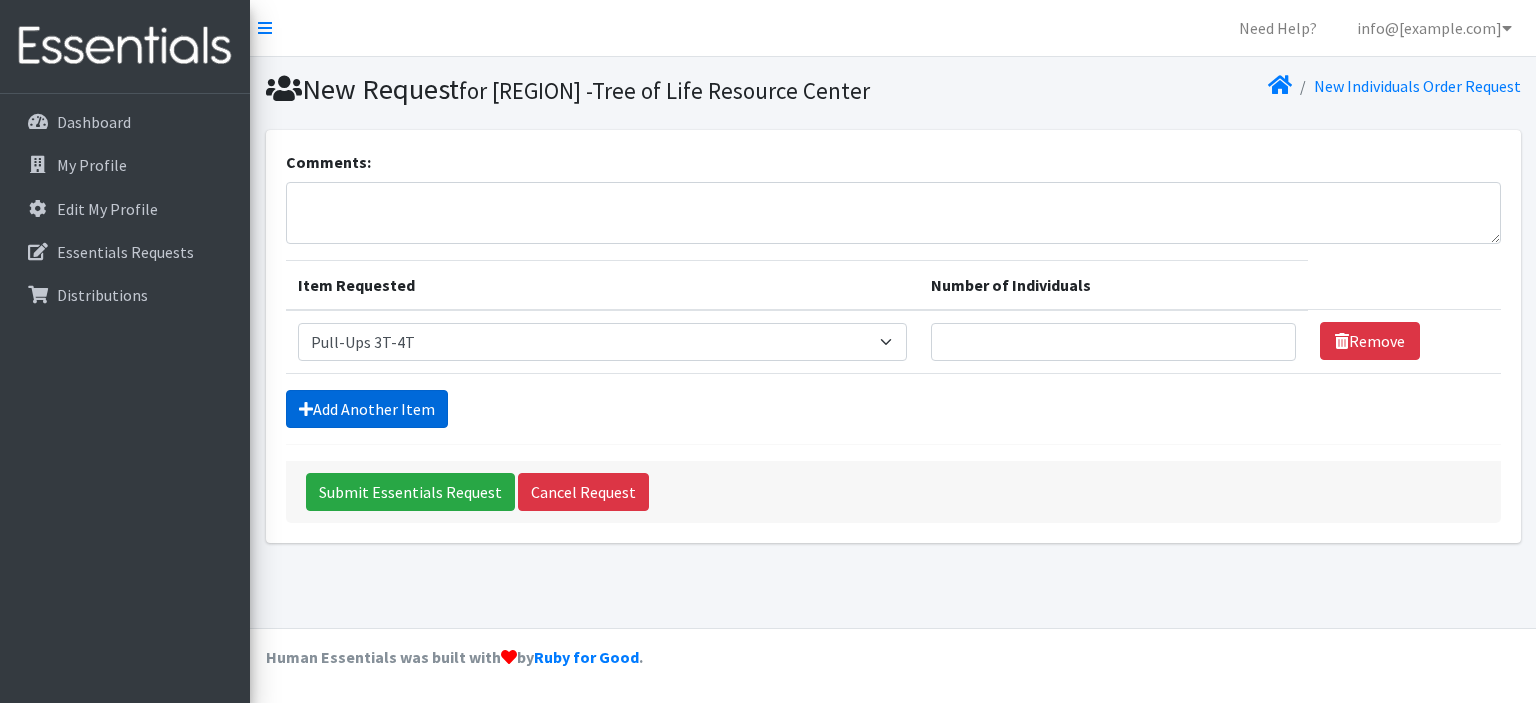 click on "Add Another Item" at bounding box center (367, 409) 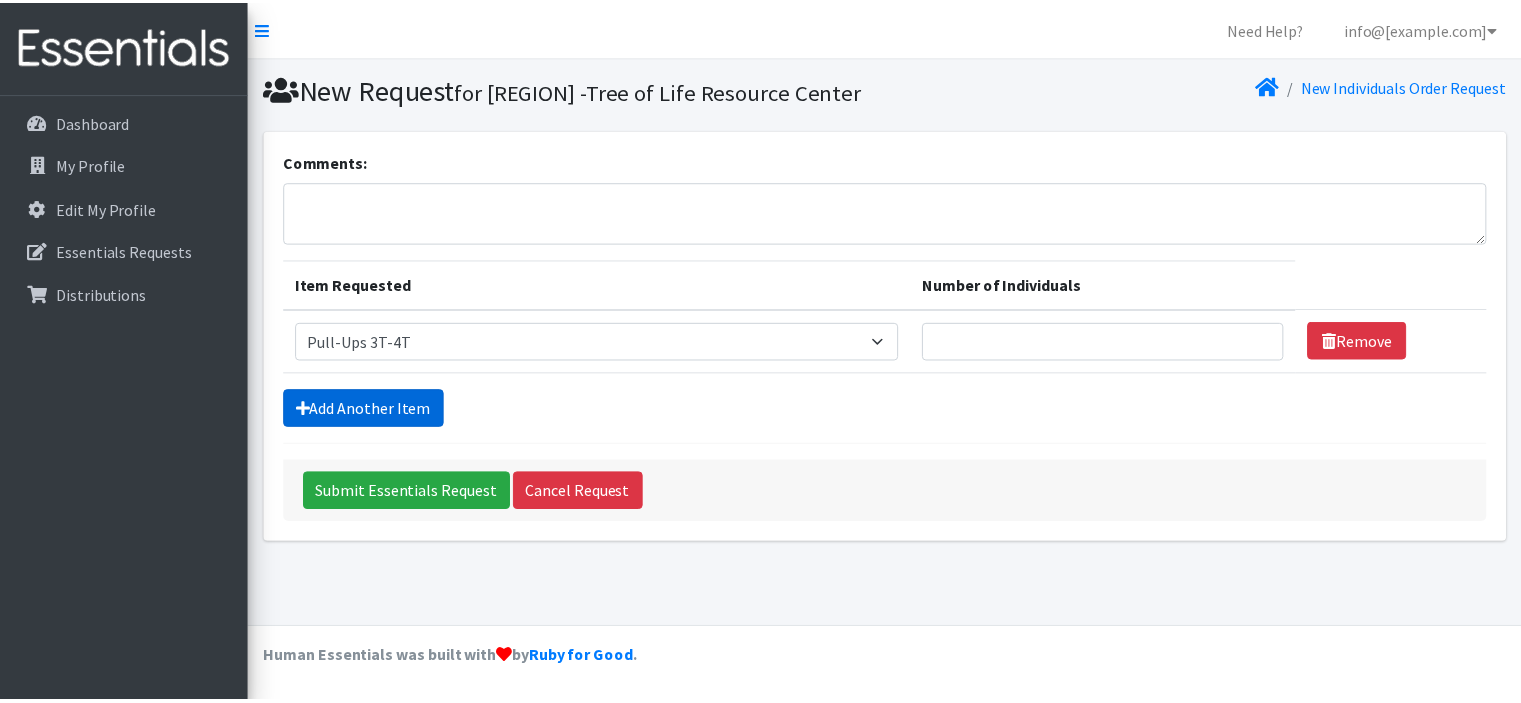 scroll, scrollTop: 25, scrollLeft: 0, axis: vertical 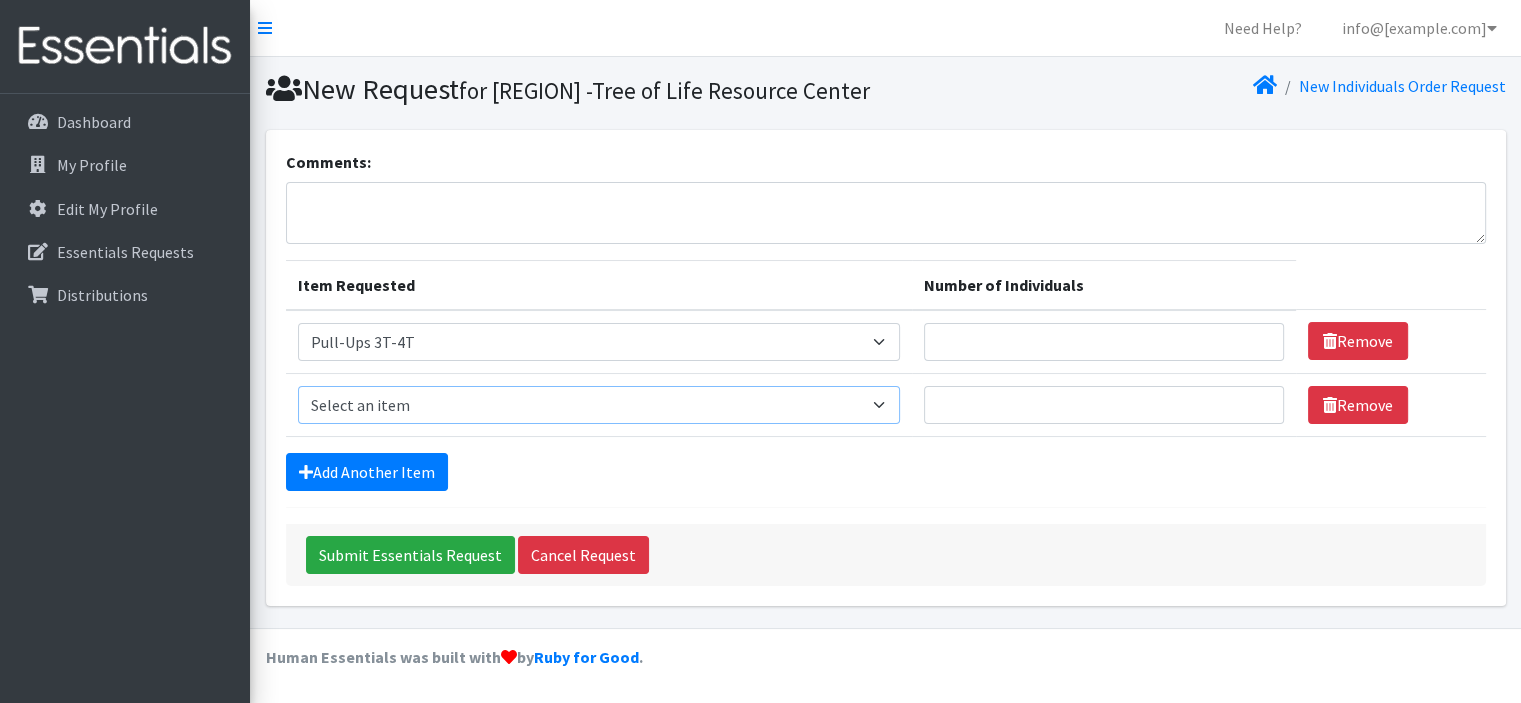 click on "Select an item
# - Total number of kids being served with this order:
Baby wipes
Diaper Size 7
Diapers NewBorn
Diapers Size 1
Diapers Size 2
Diapers Size 3
Diapers Size 4
Diapers Size 5
Diapers Size 6
Formula
Preemie
Pull-Ups 2T-3T
Pull-Ups 3T-4T
Pull-Ups 4T-5T
Size 8
Swimmers" at bounding box center (599, 405) 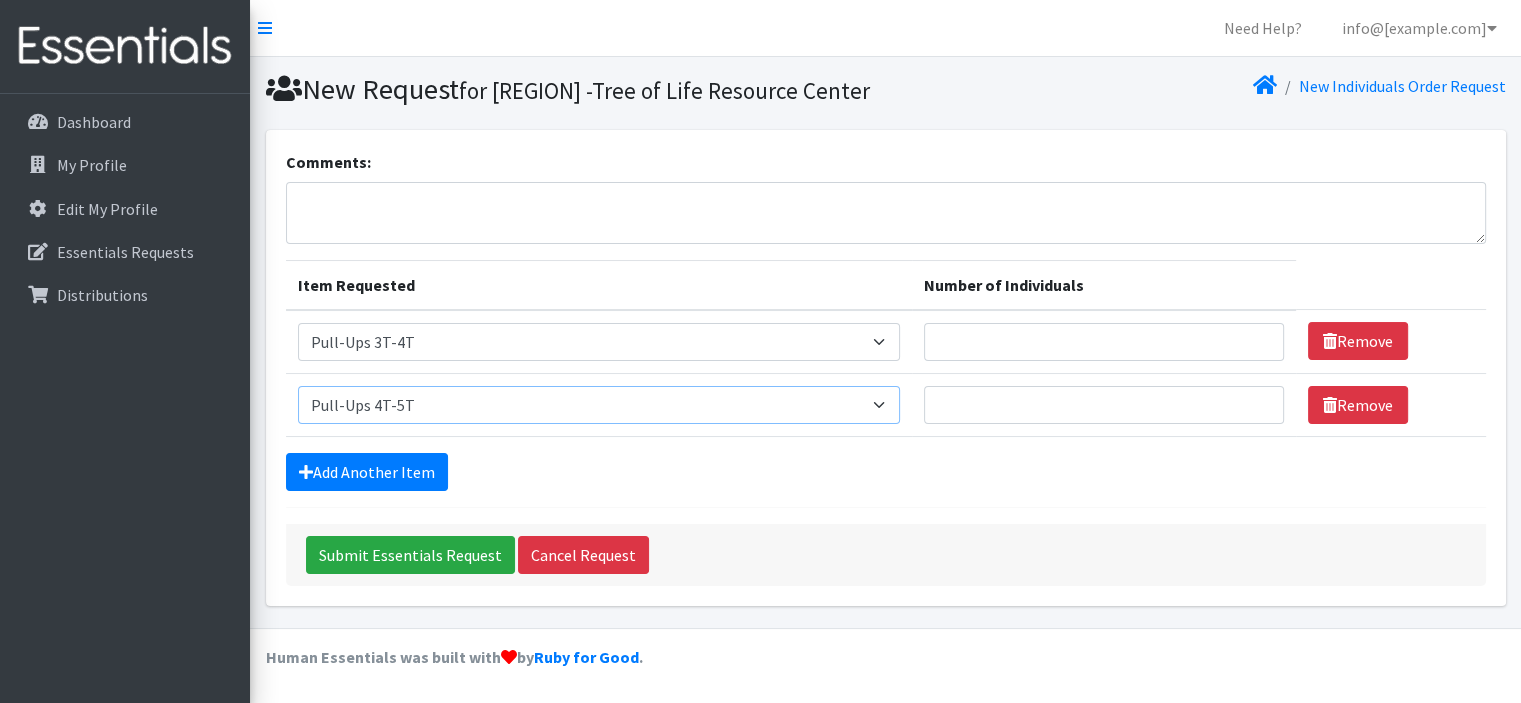 click on "Select an item
# - Total number of kids being served with this order:
Baby wipes
Diaper Size 7
Diapers NewBorn
Diapers Size 1
Diapers Size 2
Diapers Size 3
Diapers Size 4
Diapers Size 5
Diapers Size 6
Formula
Preemie
Pull-Ups 2T-3T
Pull-Ups 3T-4T
Pull-Ups 4T-5T
Size 8
Swimmers" at bounding box center (599, 405) 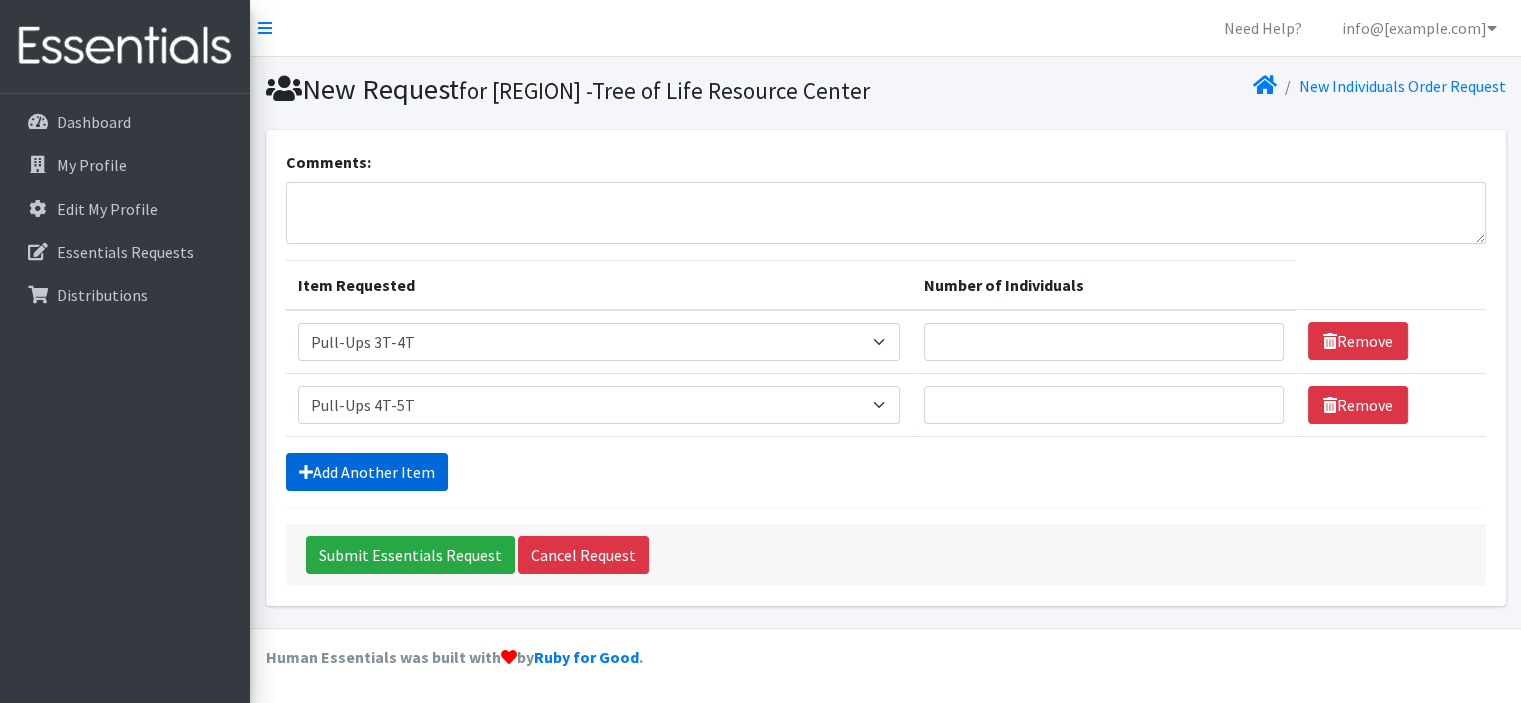 click on "Add Another Item" at bounding box center [367, 472] 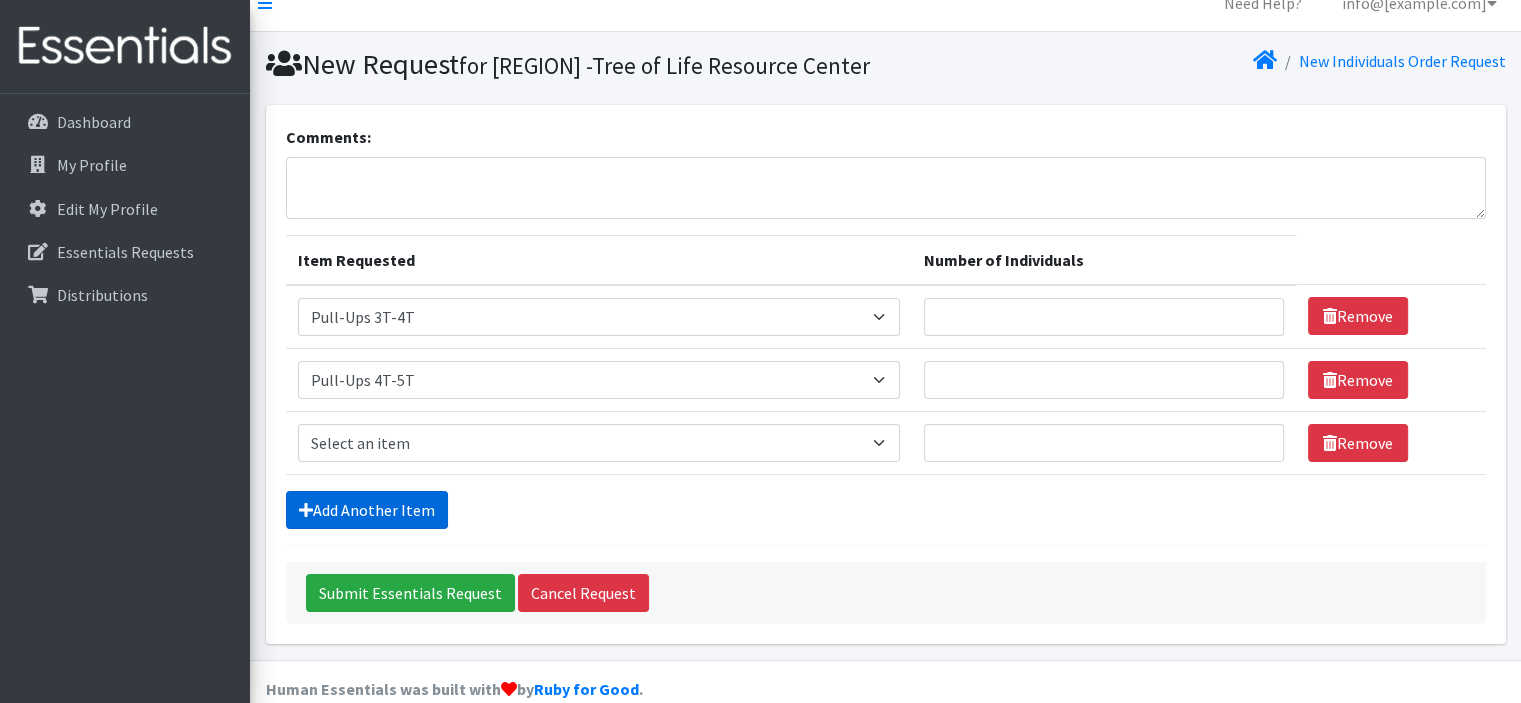 scroll, scrollTop: 88, scrollLeft: 0, axis: vertical 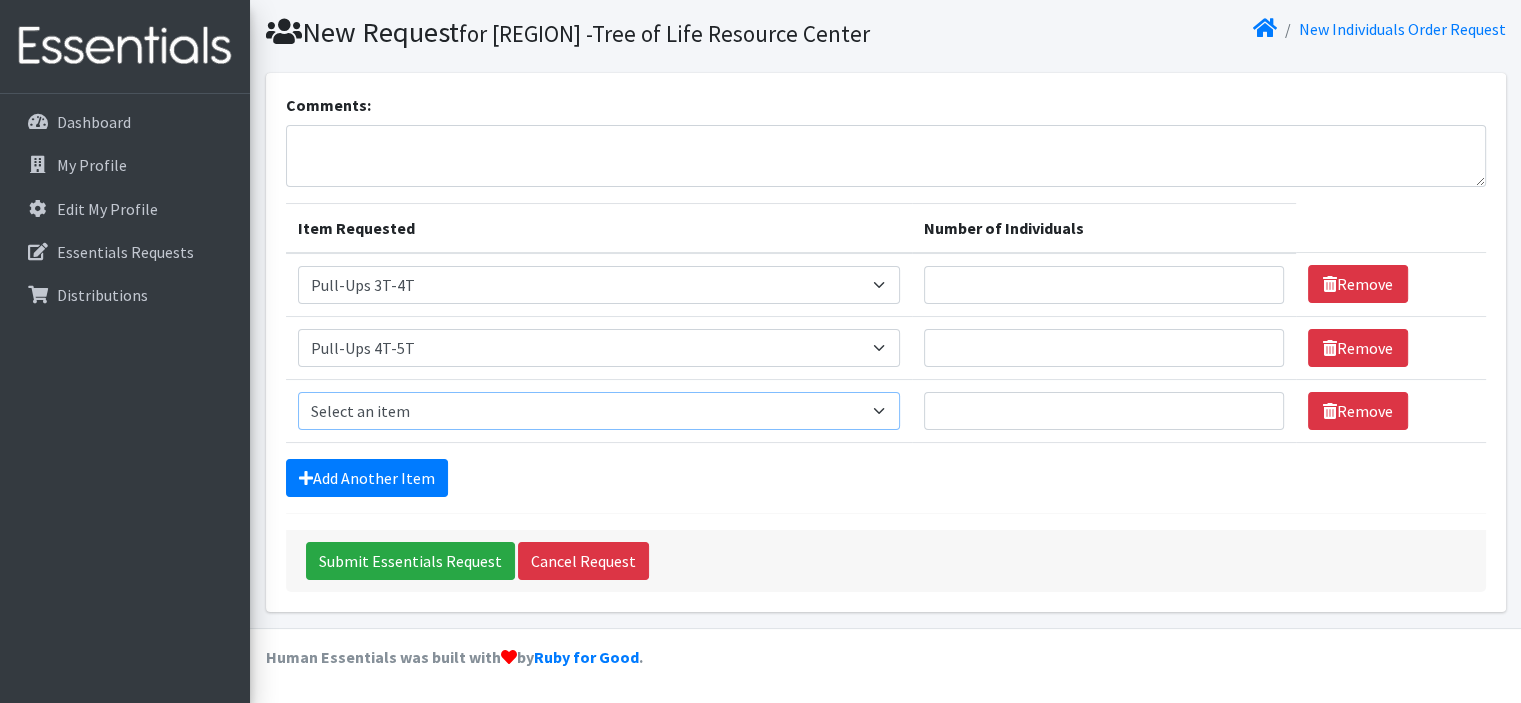 click on "Select an item
# - Total number of kids being served with this order:
Baby wipes
Diaper Size 7
Diapers NewBorn
Diapers Size 1
Diapers Size 2
Diapers Size 3
Diapers Size 4
Diapers Size 5
Diapers Size 6
Formula
Preemie
Pull-Ups 2T-3T
Pull-Ups 3T-4T
Pull-Ups 4T-5T
Size 8
Swimmers" at bounding box center (599, 411) 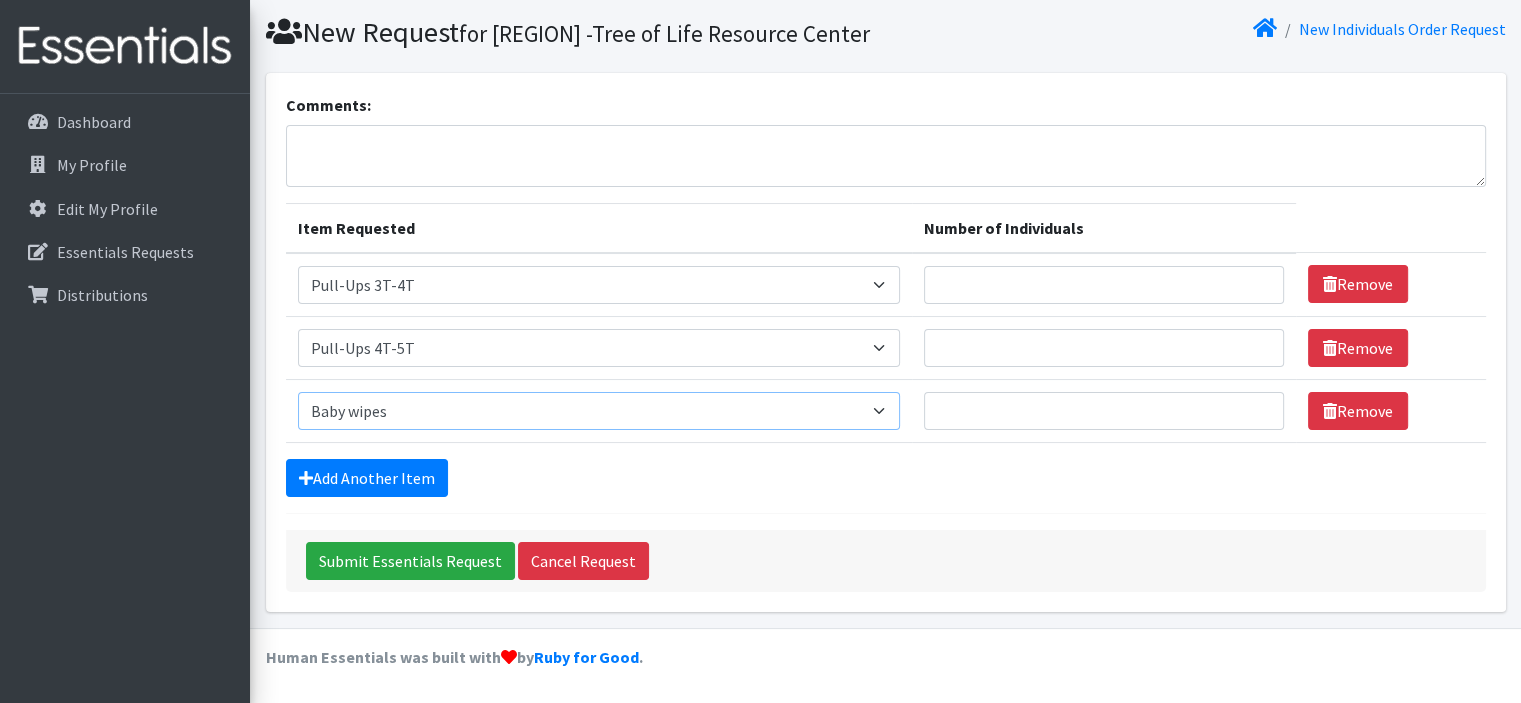click on "Select an item
# - Total number of kids being served with this order:
Baby wipes
Diaper Size 7
Diapers NewBorn
Diapers Size 1
Diapers Size 2
Diapers Size 3
Diapers Size 4
Diapers Size 5
Diapers Size 6
Formula
Preemie
Pull-Ups 2T-3T
Pull-Ups 3T-4T
Pull-Ups 4T-5T
Size 8
Swimmers" at bounding box center (599, 411) 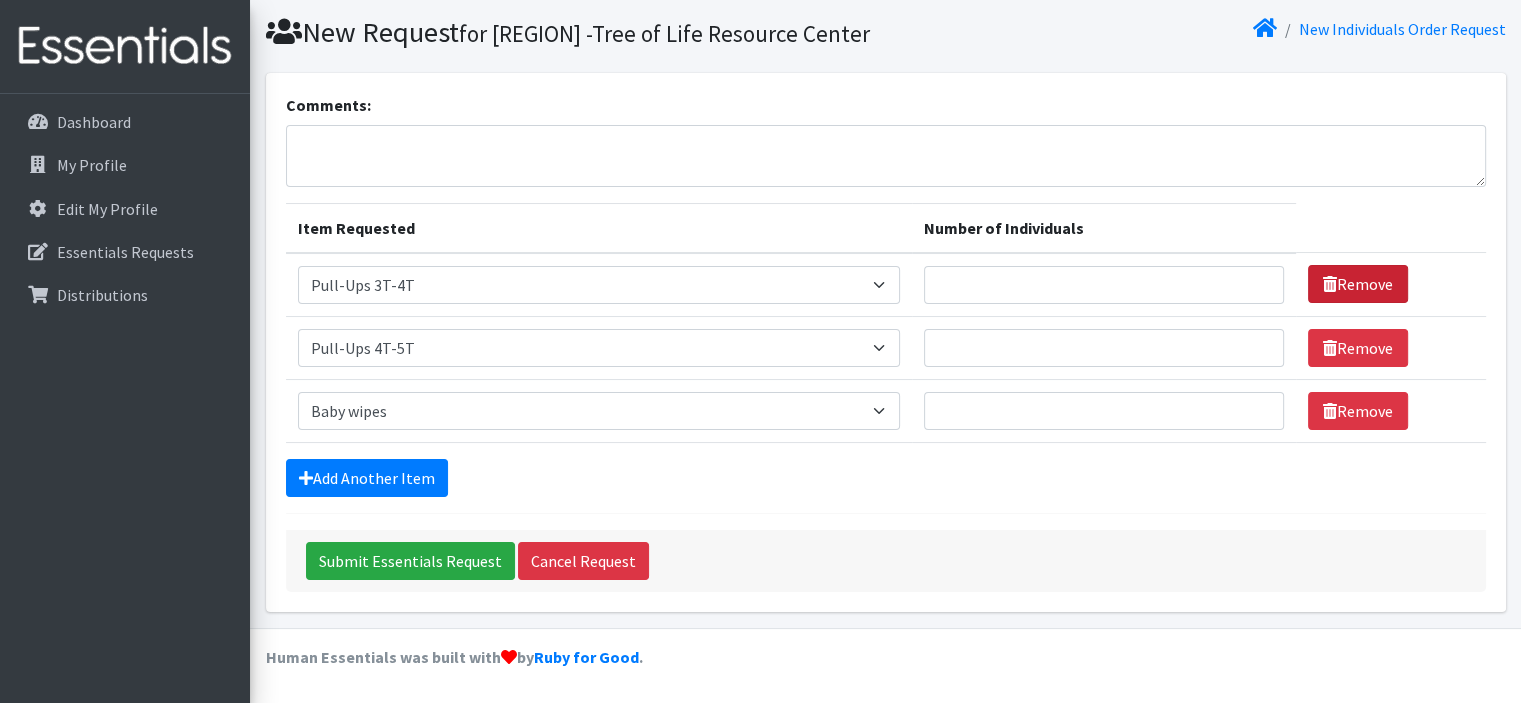 drag, startPoint x: 1343, startPoint y: 281, endPoint x: 1342, endPoint y: 292, distance: 11.045361 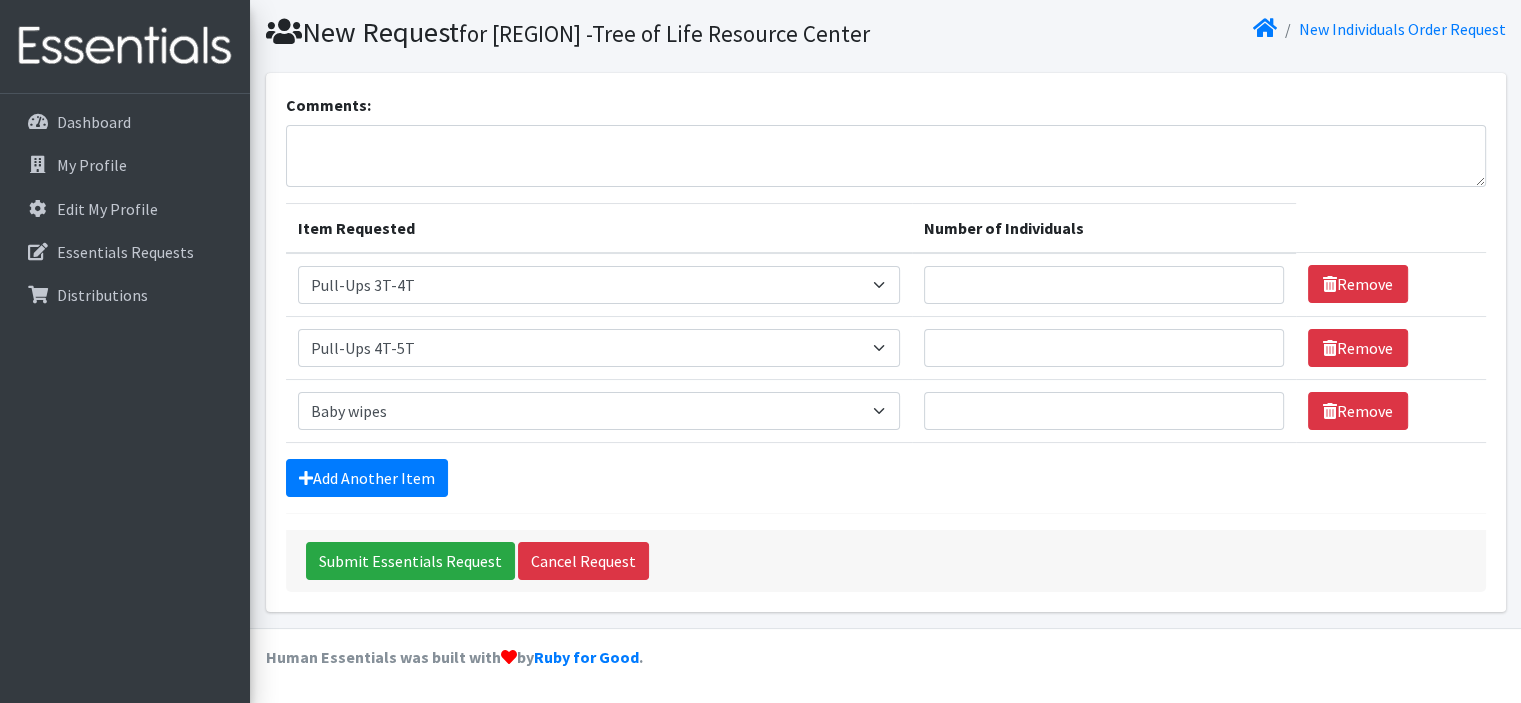 scroll, scrollTop: 25, scrollLeft: 0, axis: vertical 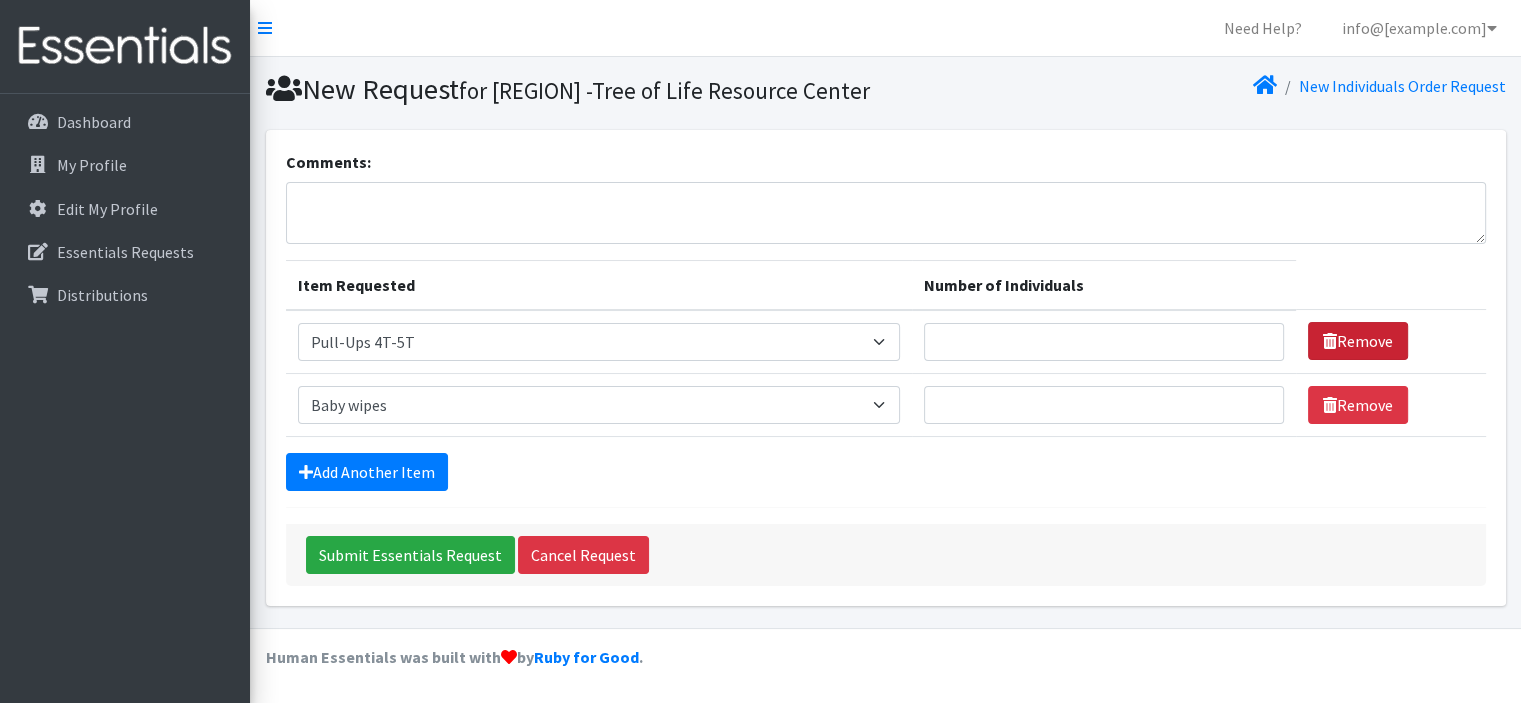 click on "Remove" at bounding box center [1358, 341] 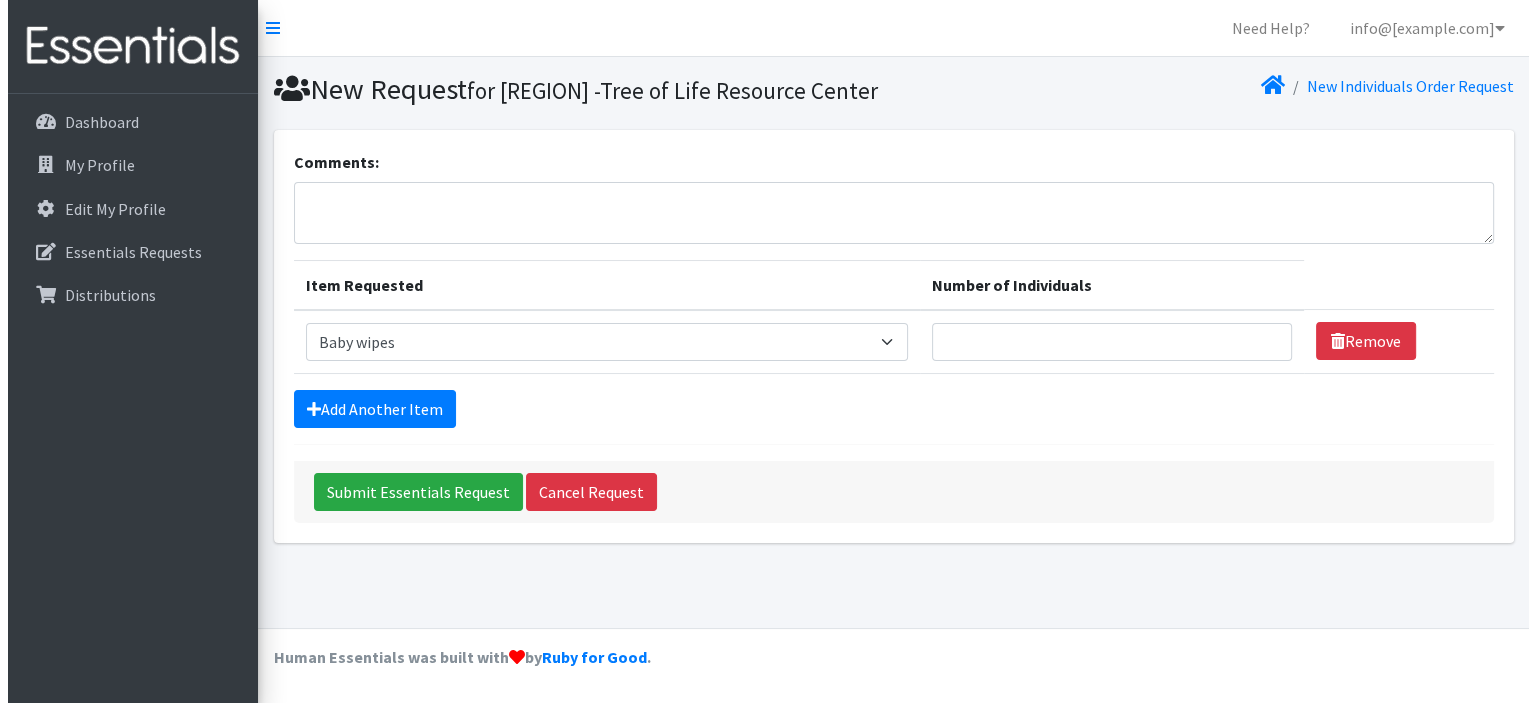 scroll, scrollTop: 0, scrollLeft: 0, axis: both 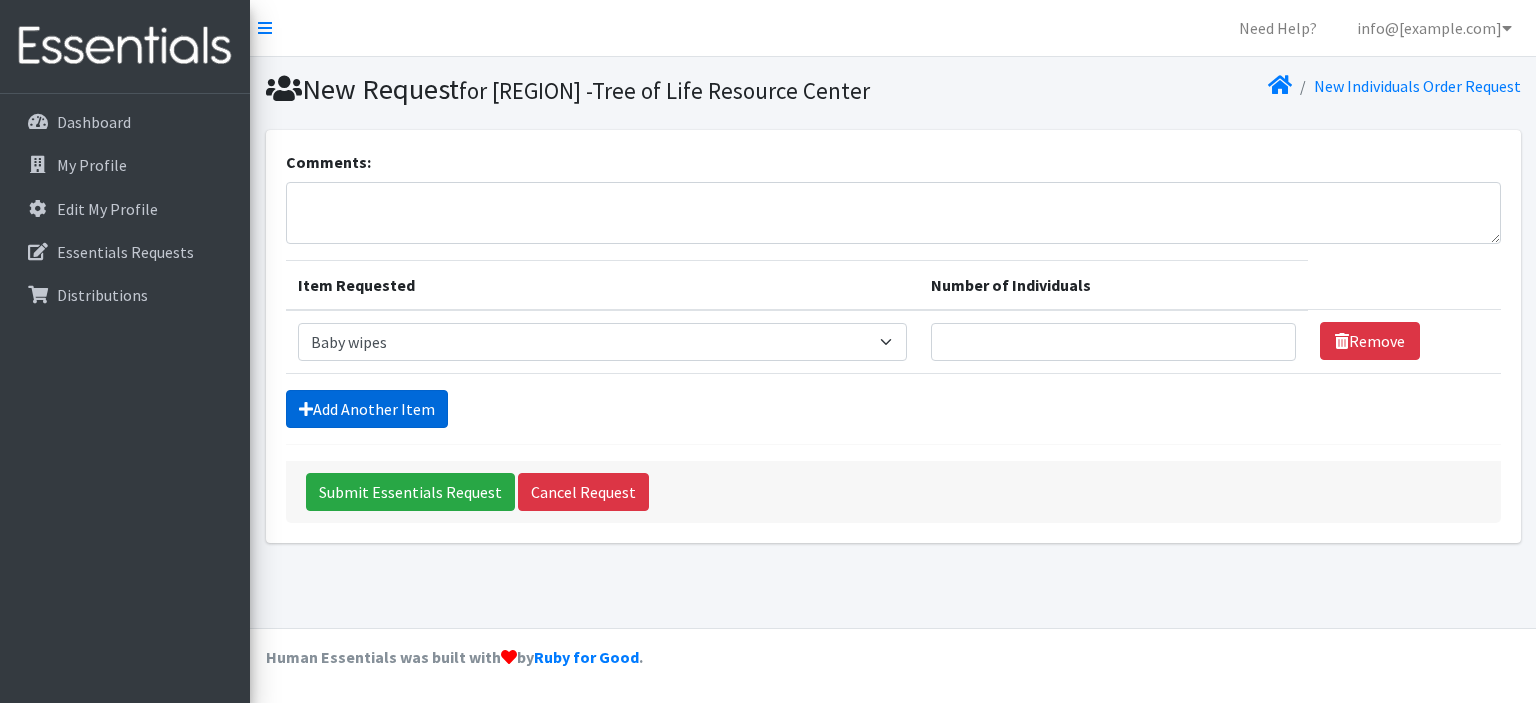 click on "Add Another Item" at bounding box center [367, 409] 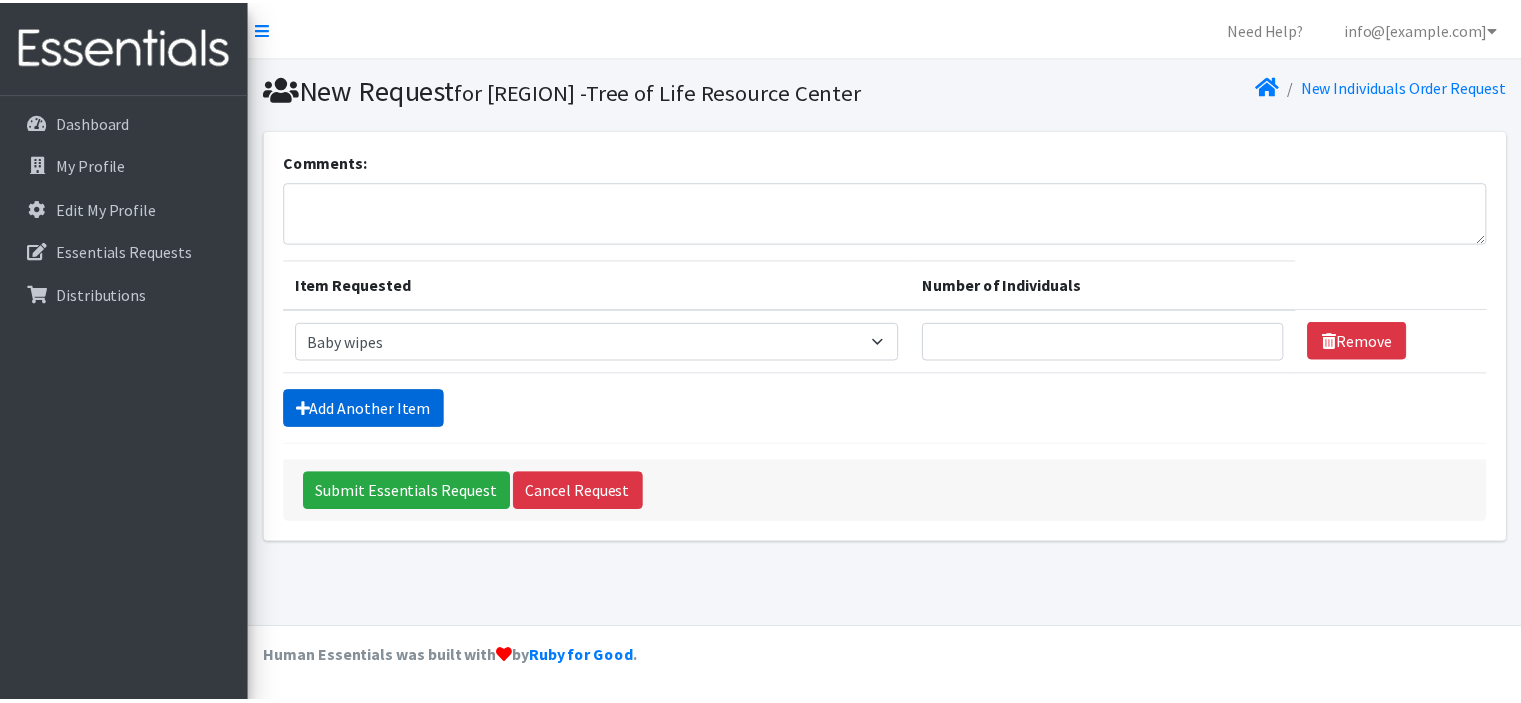 scroll, scrollTop: 25, scrollLeft: 0, axis: vertical 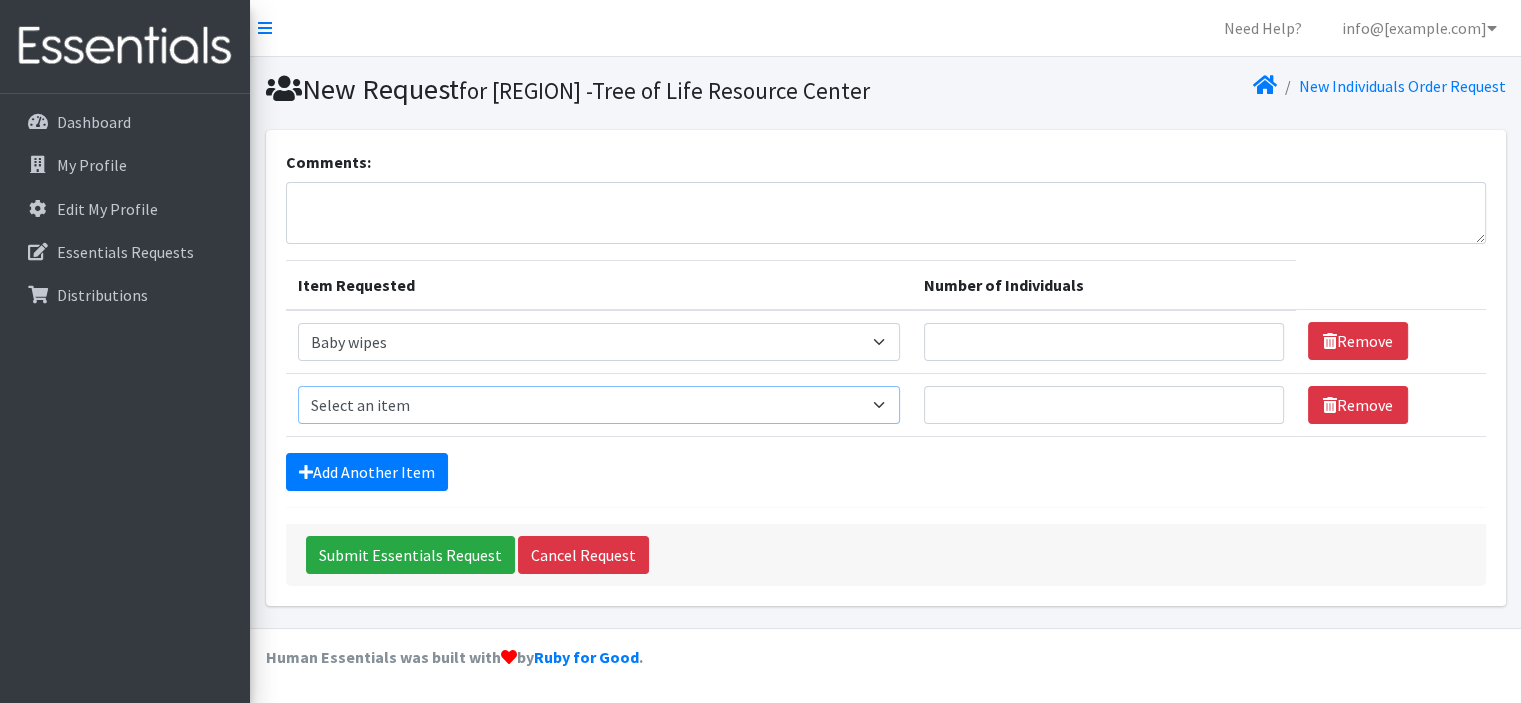 click on "Select an item
# - Total number of kids being served with this order:
Baby wipes
Diaper Size 7
Diapers NewBorn
Diapers Size 1
Diapers Size 2
Diapers Size 3
Diapers Size 4
Diapers Size 5
Diapers Size 6
Formula
Preemie
Pull-Ups 2T-3T
Pull-Ups 3T-4T
Pull-Ups 4T-5T
Size 8
Swimmers" at bounding box center [599, 405] 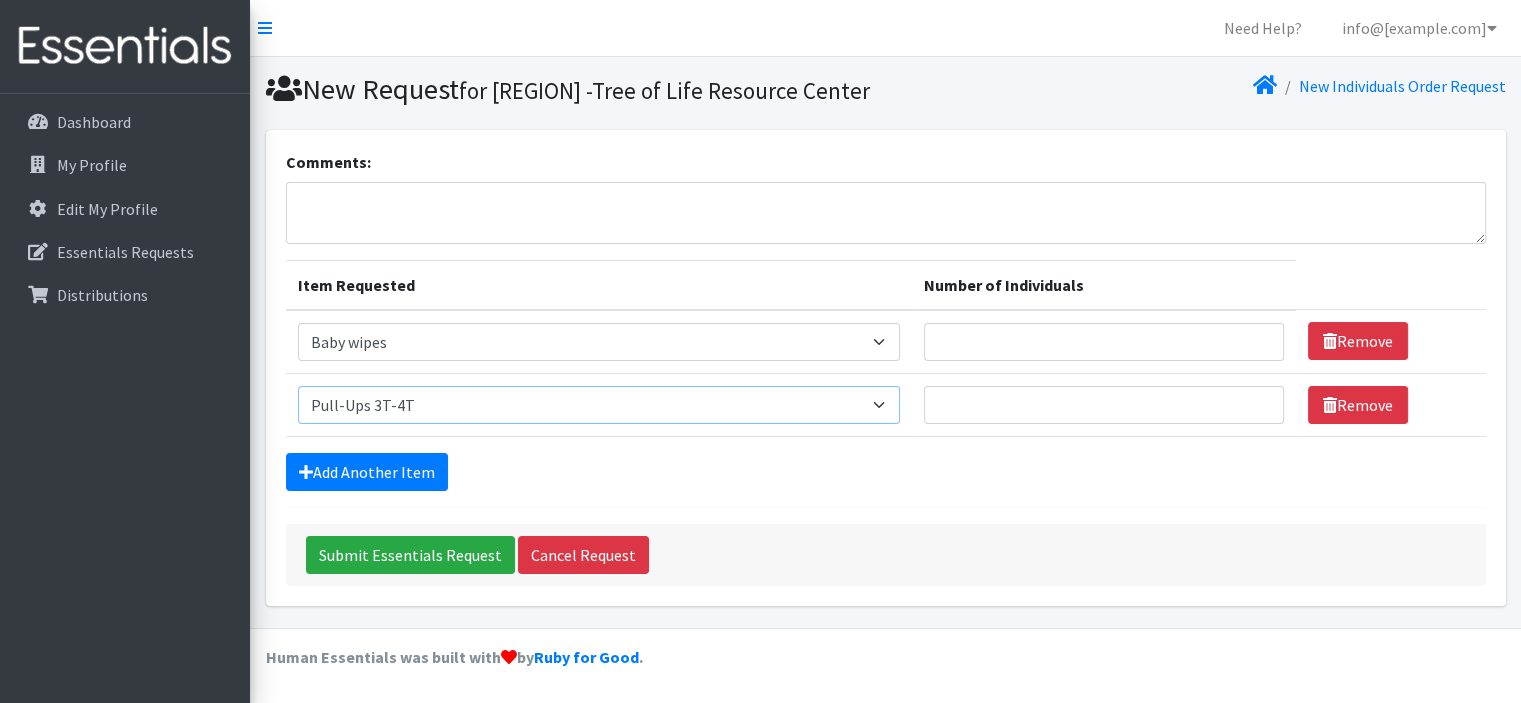 click on "Select an item
# - Total number of kids being served with this order:
Baby wipes
Diaper Size 7
Diapers NewBorn
Diapers Size 1
Diapers Size 2
Diapers Size 3
Diapers Size 4
Diapers Size 5
Diapers Size 6
Formula
Preemie
Pull-Ups 2T-3T
Pull-Ups 3T-4T
Pull-Ups 4T-5T
Size 8
Swimmers" at bounding box center (599, 405) 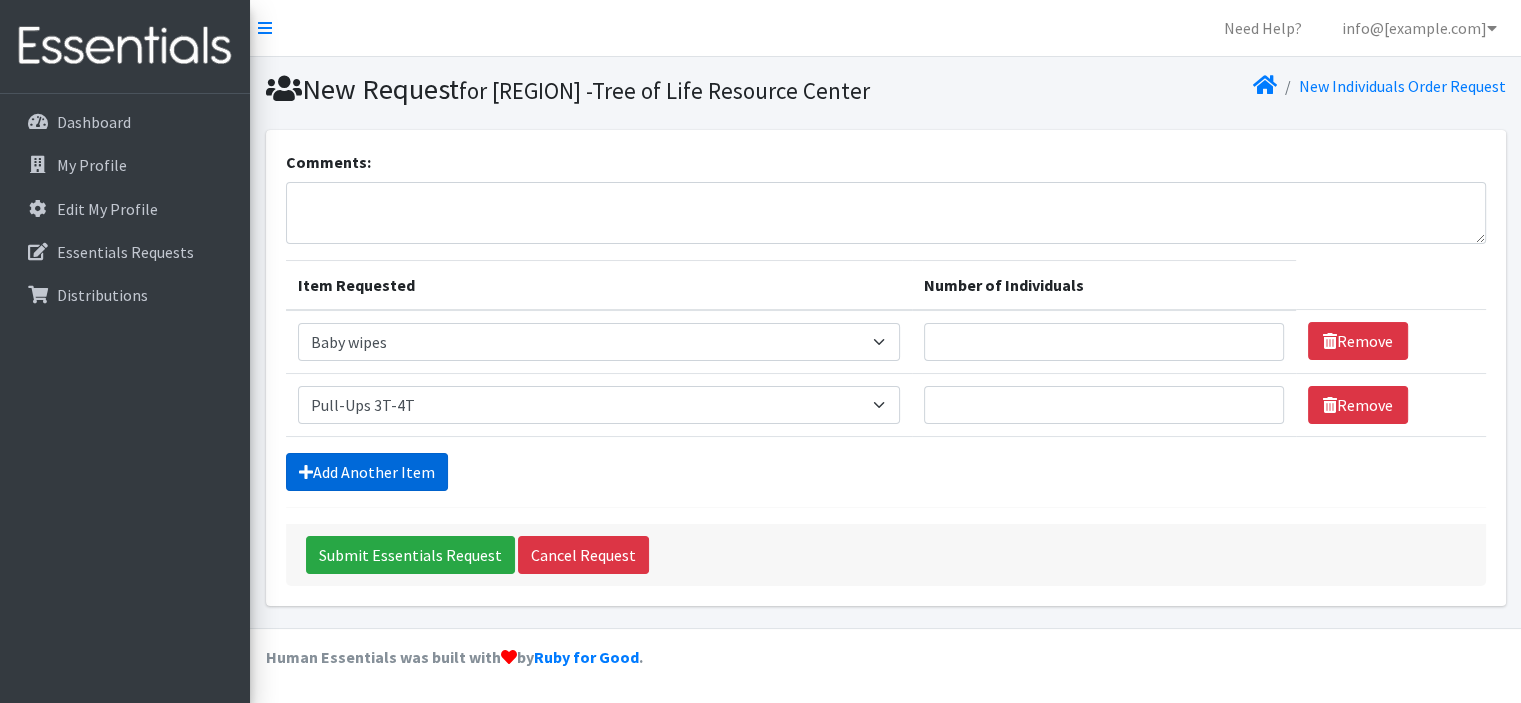 click on "Add Another Item" at bounding box center [367, 472] 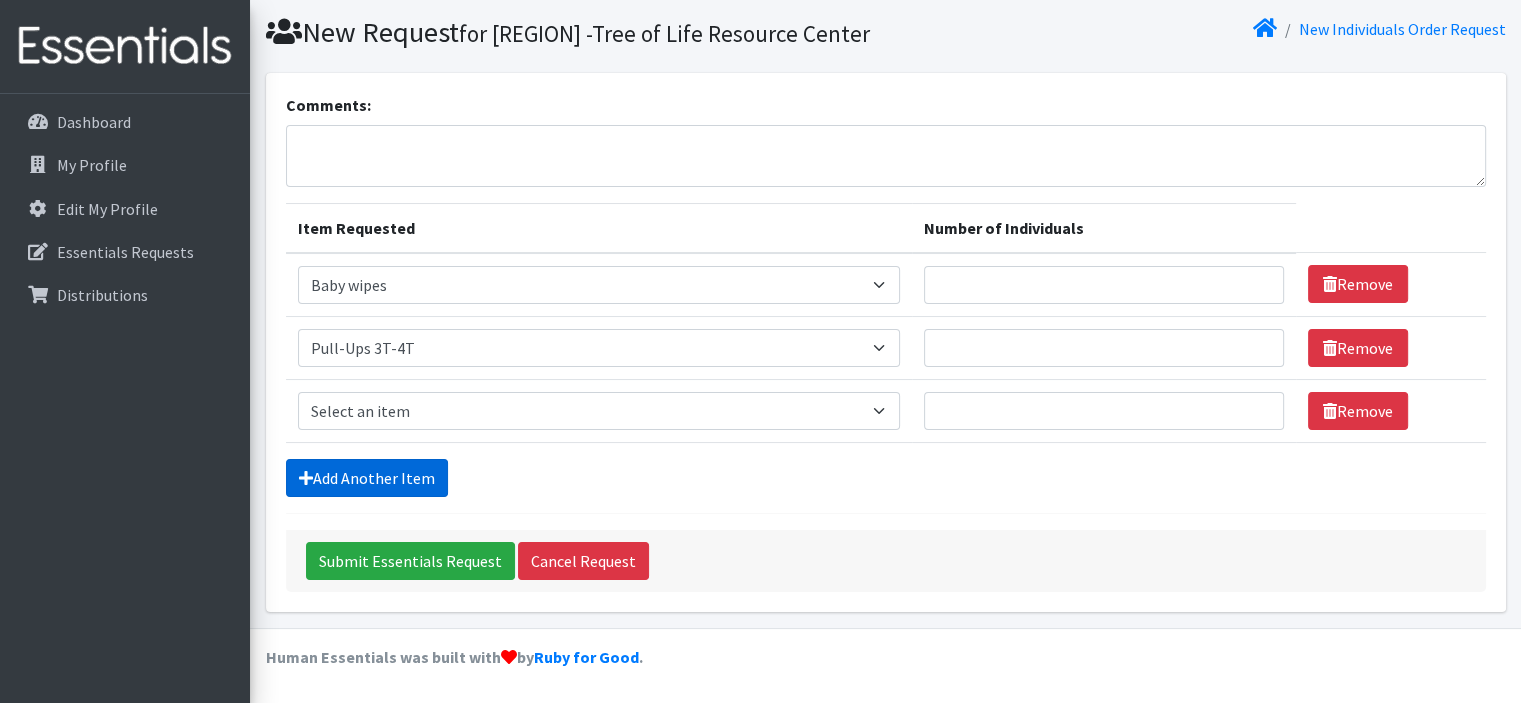 scroll, scrollTop: 88, scrollLeft: 0, axis: vertical 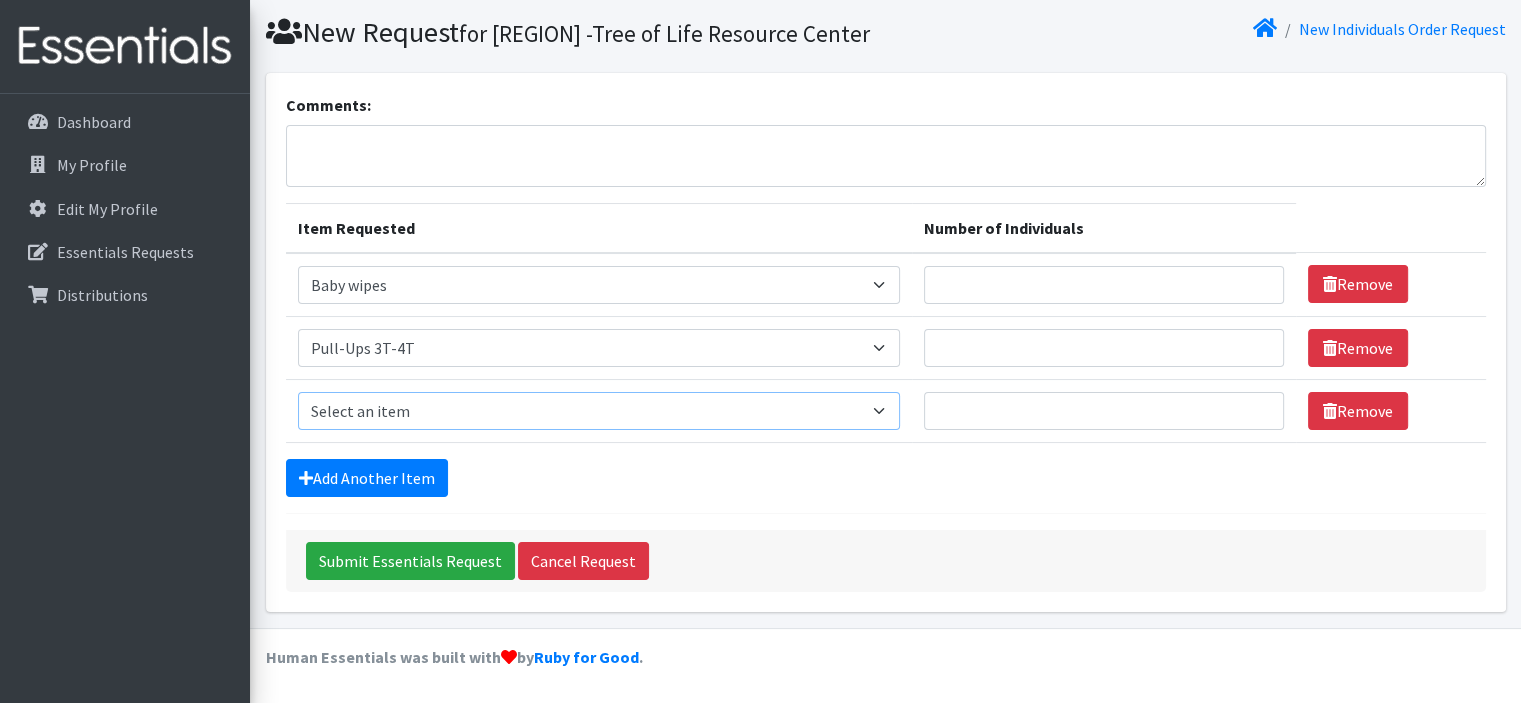 click on "Select an item
# - Total number of kids being served with this order:
Baby wipes
Diaper Size 7
Diapers NewBorn
Diapers Size 1
Diapers Size 2
Diapers Size 3
Diapers Size 4
Diapers Size 5
Diapers Size 6
Formula
Preemie
Pull-Ups 2T-3T
Pull-Ups 3T-4T
Pull-Ups 4T-5T
Size 8
Swimmers" at bounding box center (599, 411) 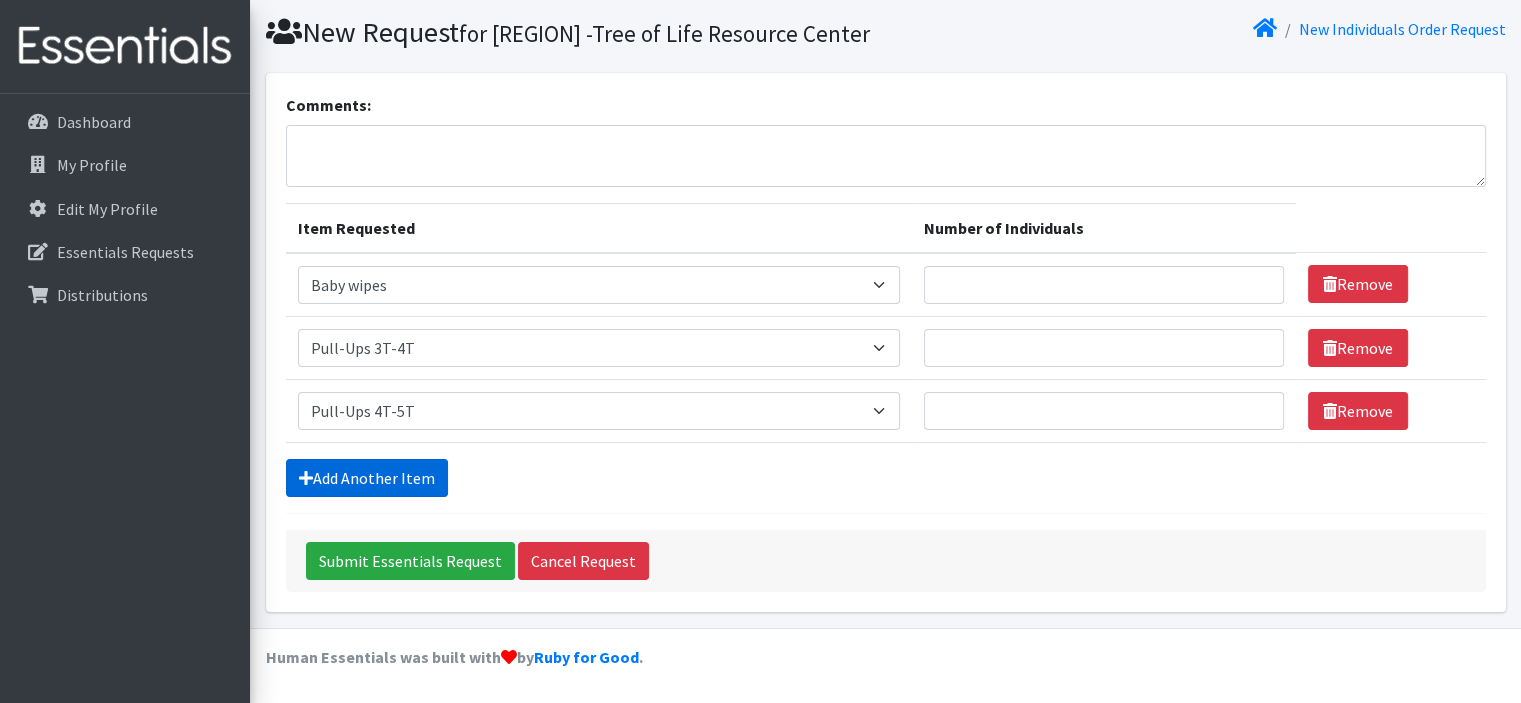 click on "Add Another Item" at bounding box center [367, 478] 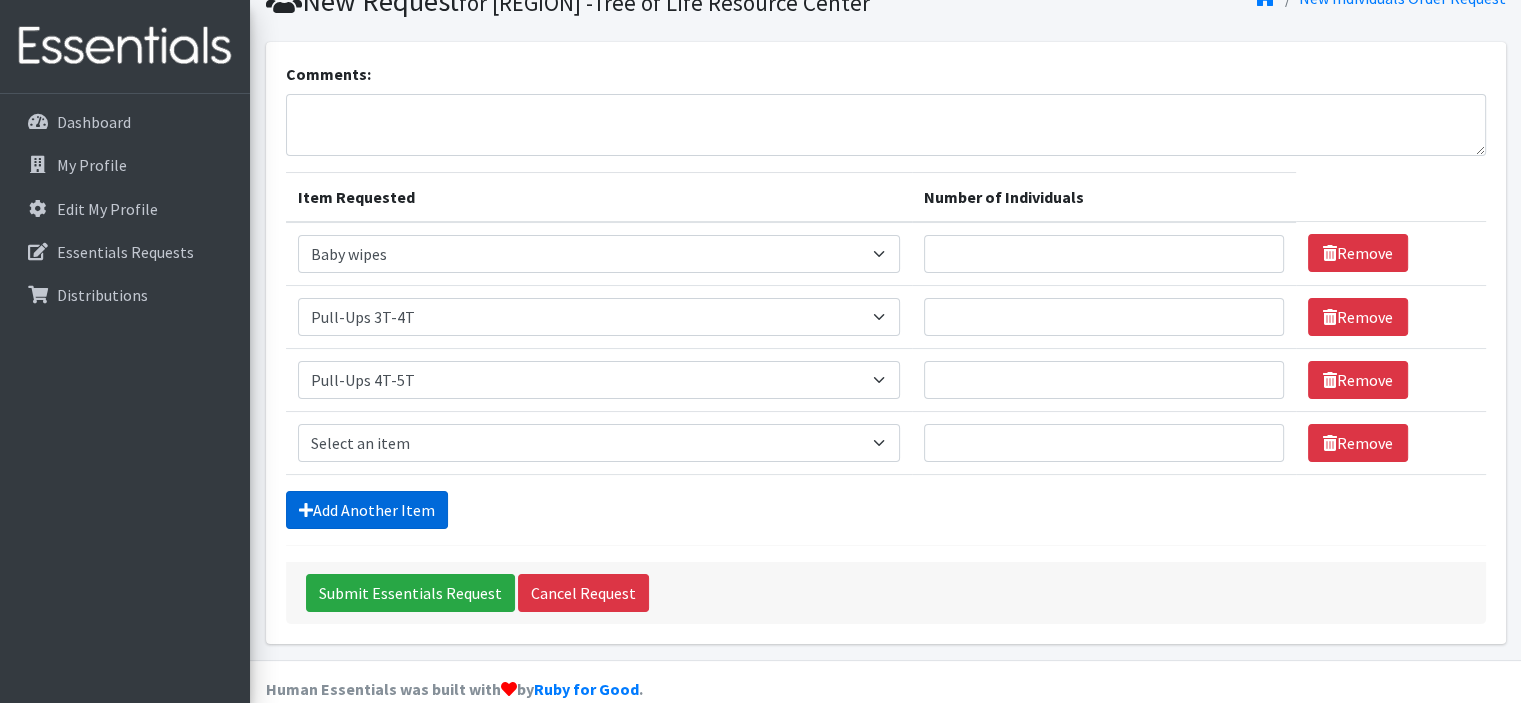 scroll, scrollTop: 151, scrollLeft: 0, axis: vertical 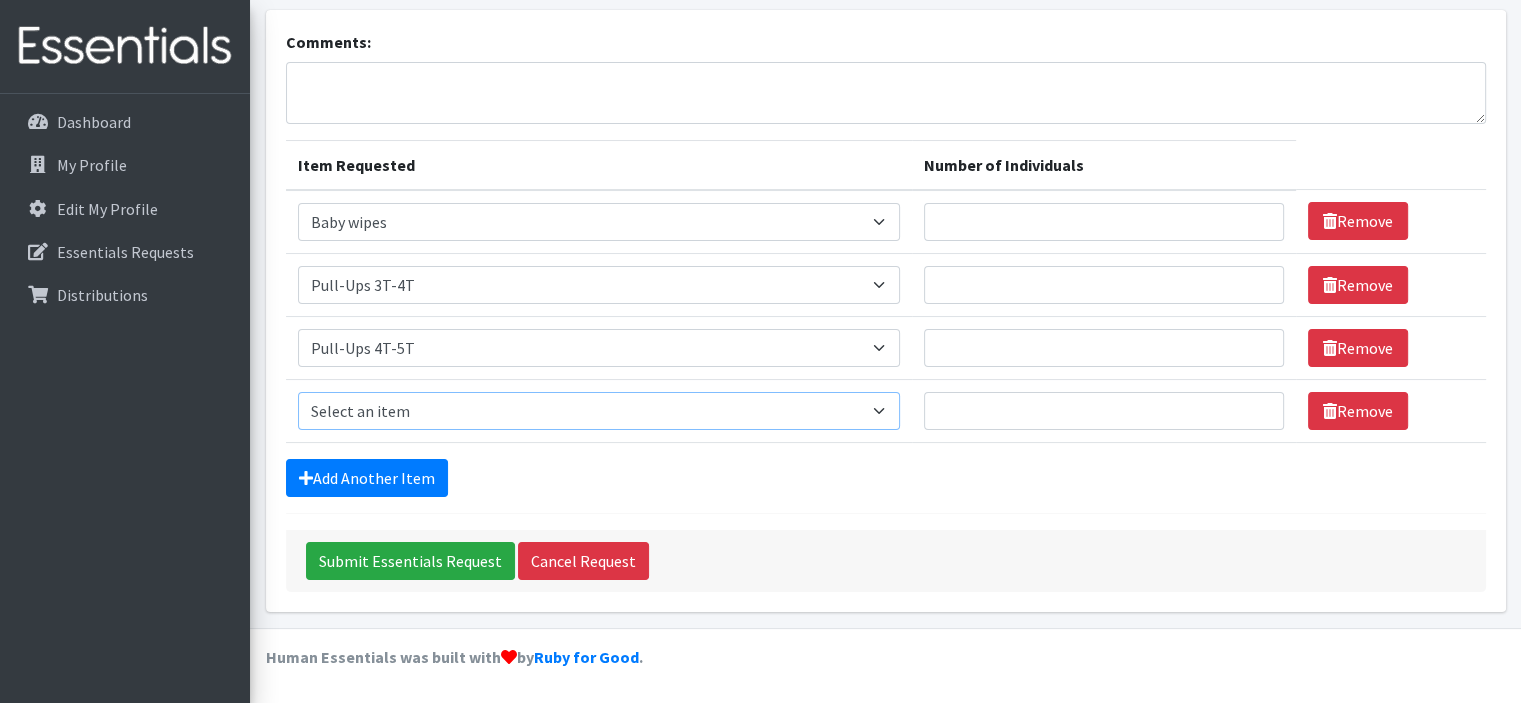 click on "Select an item
# - Total number of kids being served with this order:
Baby wipes
Diaper Size 7
Diapers NewBorn
Diapers Size 1
Diapers Size 2
Diapers Size 3
Diapers Size 4
Diapers Size 5
Diapers Size 6
Formula
Preemie
Pull-Ups 2T-3T
Pull-Ups 3T-4T
Pull-Ups 4T-5T
Size 8
Swimmers" at bounding box center [599, 411] 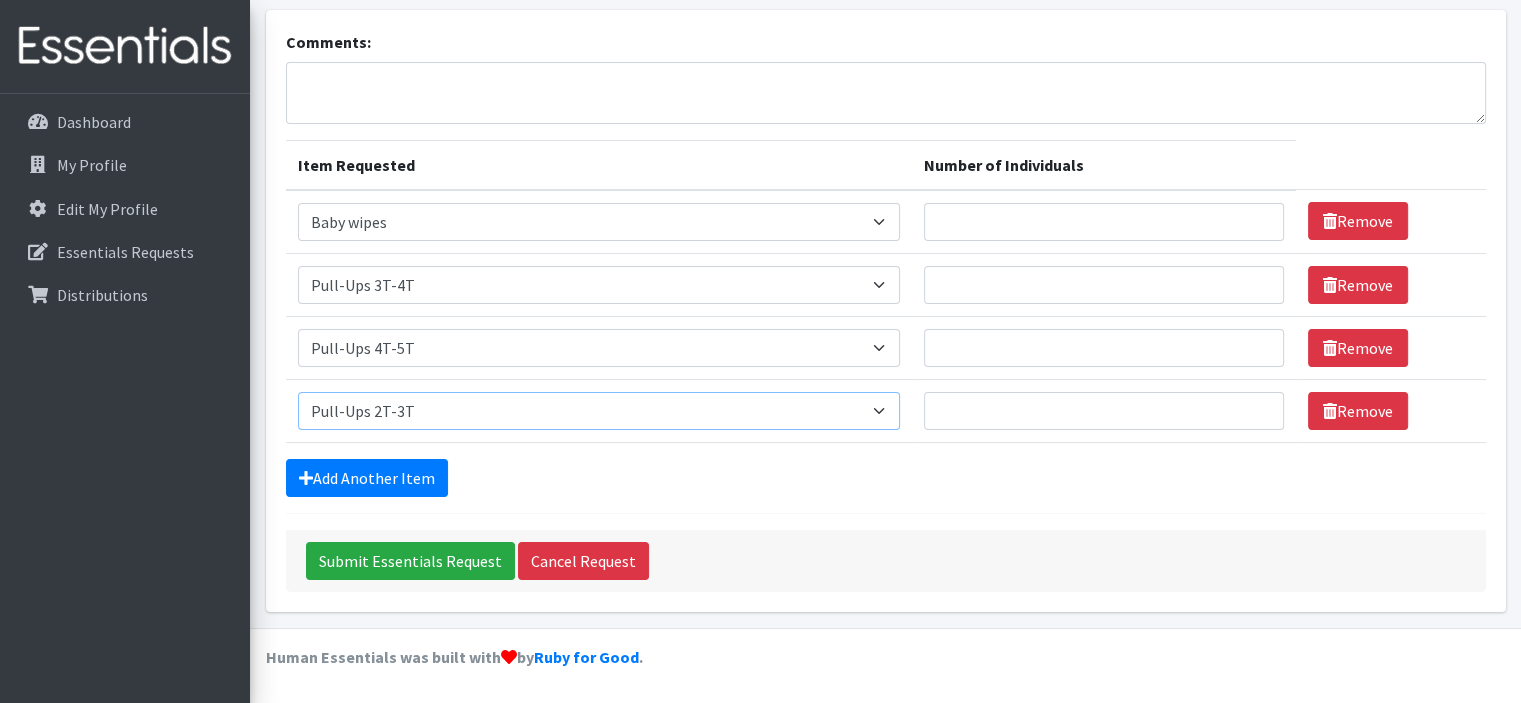click on "Select an item
# - Total number of kids being served with this order:
Baby wipes
Diaper Size 7
Diapers NewBorn
Diapers Size 1
Diapers Size 2
Diapers Size 3
Diapers Size 4
Diapers Size 5
Diapers Size 6
Formula
Preemie
Pull-Ups 2T-3T
Pull-Ups 3T-4T
Pull-Ups 4T-5T
Size 8
Swimmers" at bounding box center [599, 411] 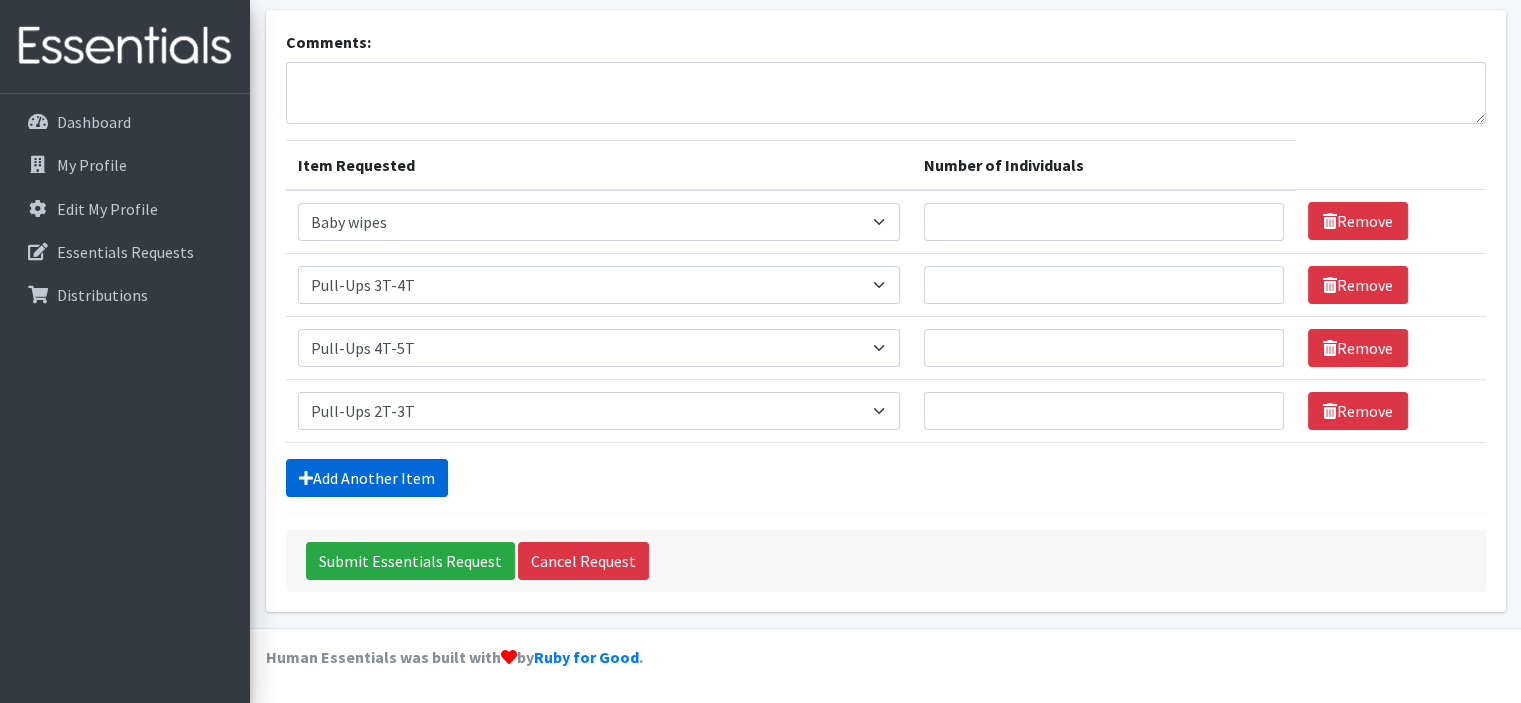 click on "Add Another Item" at bounding box center (367, 478) 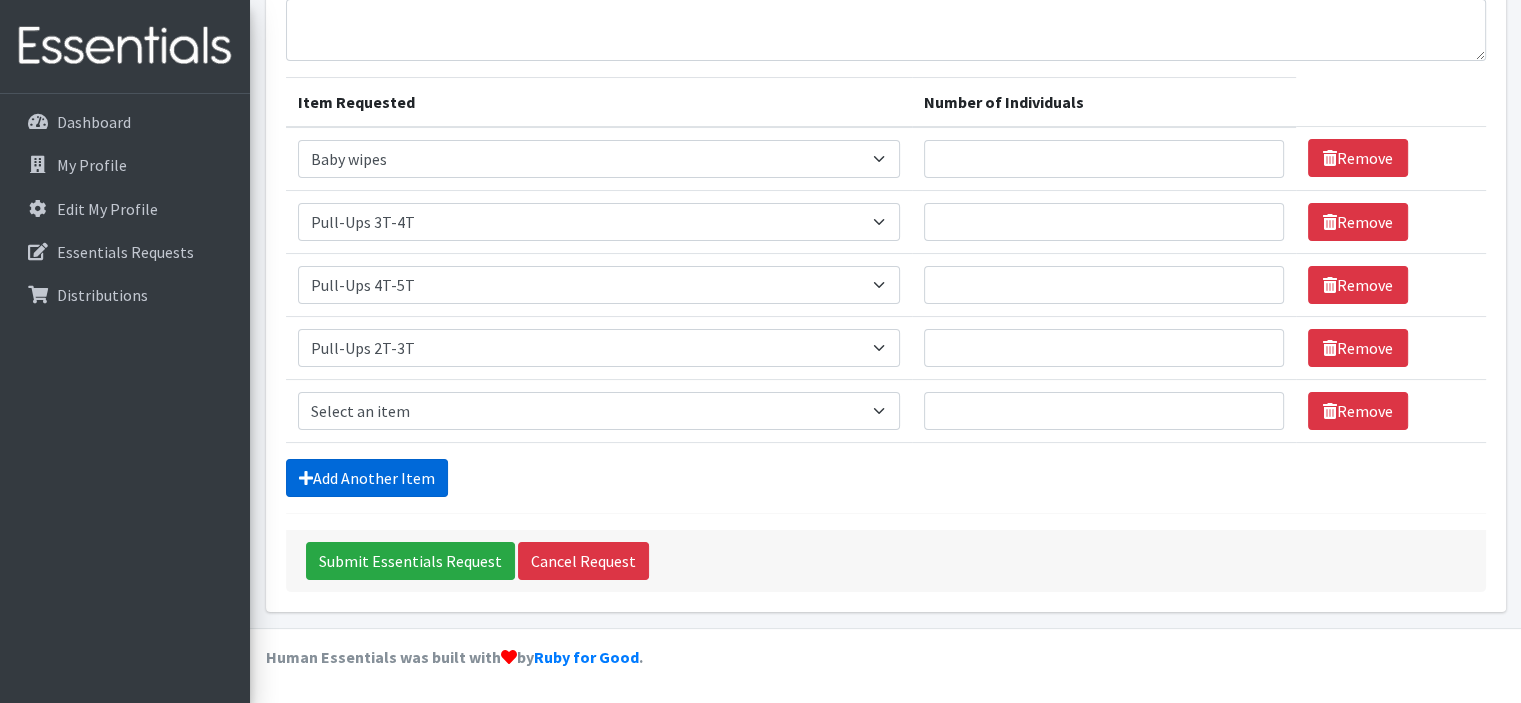scroll, scrollTop: 213, scrollLeft: 0, axis: vertical 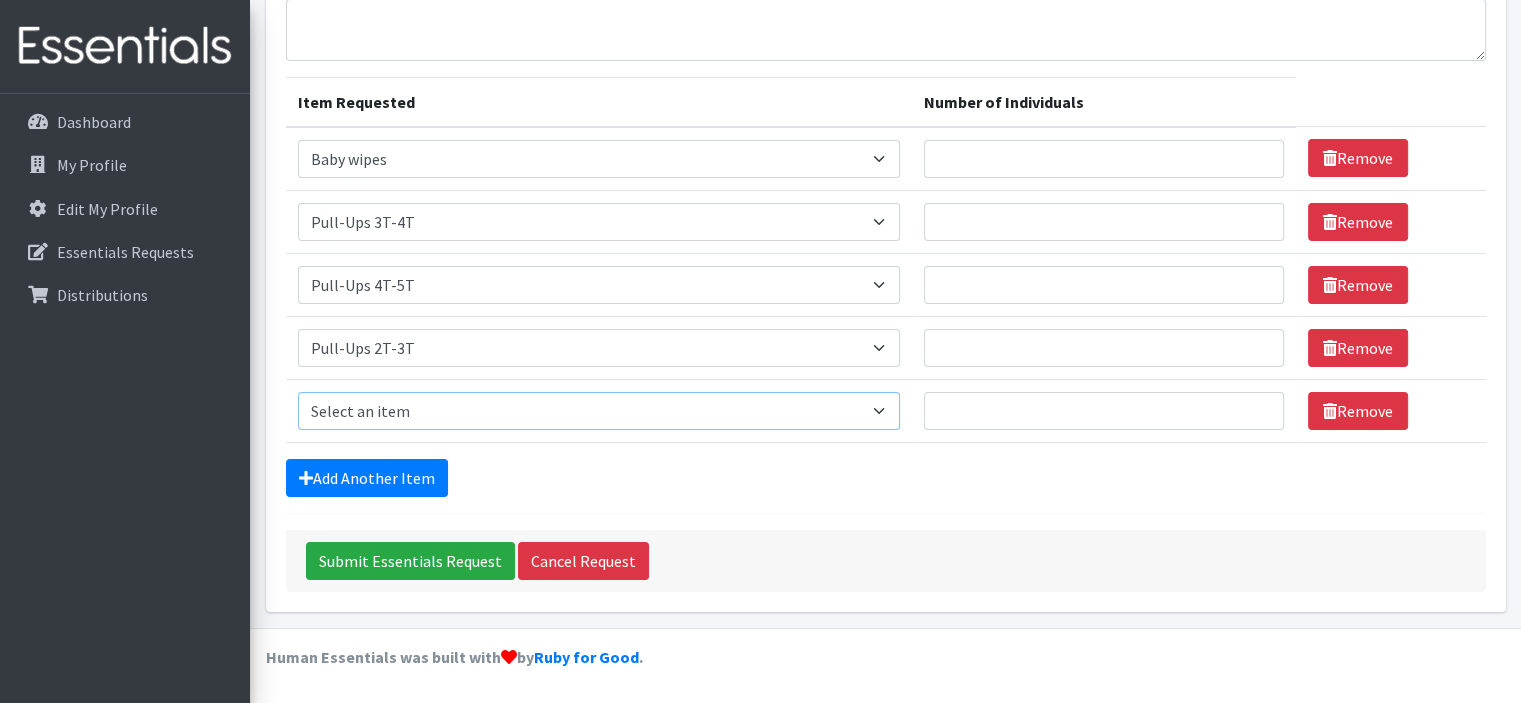 click on "Select an item
# - Total number of kids being served with this order:
Baby wipes
Diaper Size 7
Diapers NewBorn
Diapers Size 1
Diapers Size 2
Diapers Size 3
Diapers Size 4
Diapers Size 5
Diapers Size 6
Formula
Preemie
Pull-Ups 2T-3T
Pull-Ups 3T-4T
Pull-Ups 4T-5T
Size 8
Swimmers" at bounding box center (599, 411) 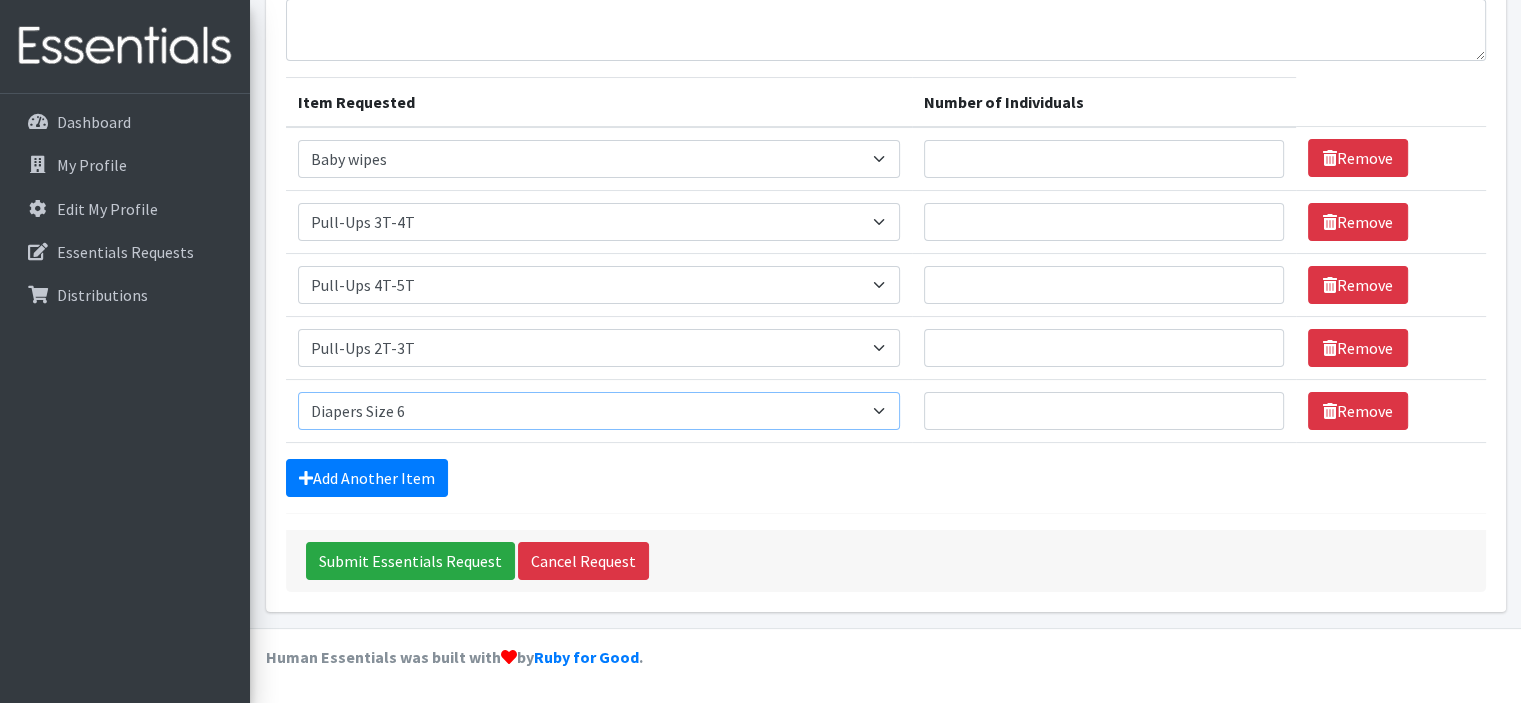click on "Select an item
# - Total number of kids being served with this order:
Baby wipes
Diaper Size 7
Diapers NewBorn
Diapers Size 1
Diapers Size 2
Diapers Size 3
Diapers Size 4
Diapers Size 5
Diapers Size 6
Formula
Preemie
Pull-Ups 2T-3T
Pull-Ups 3T-4T
Pull-Ups 4T-5T
Size 8
Swimmers" at bounding box center (599, 411) 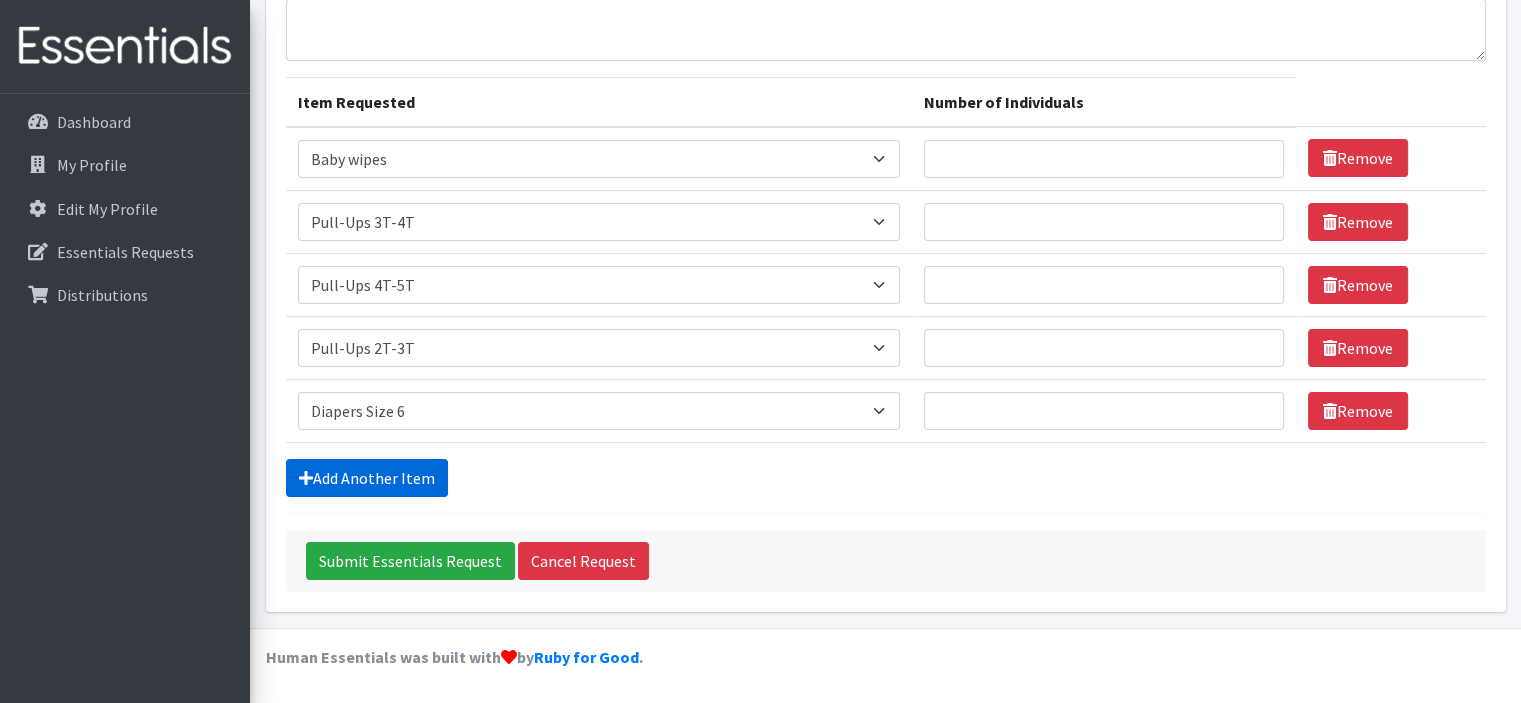 click on "Add Another Item" at bounding box center (367, 478) 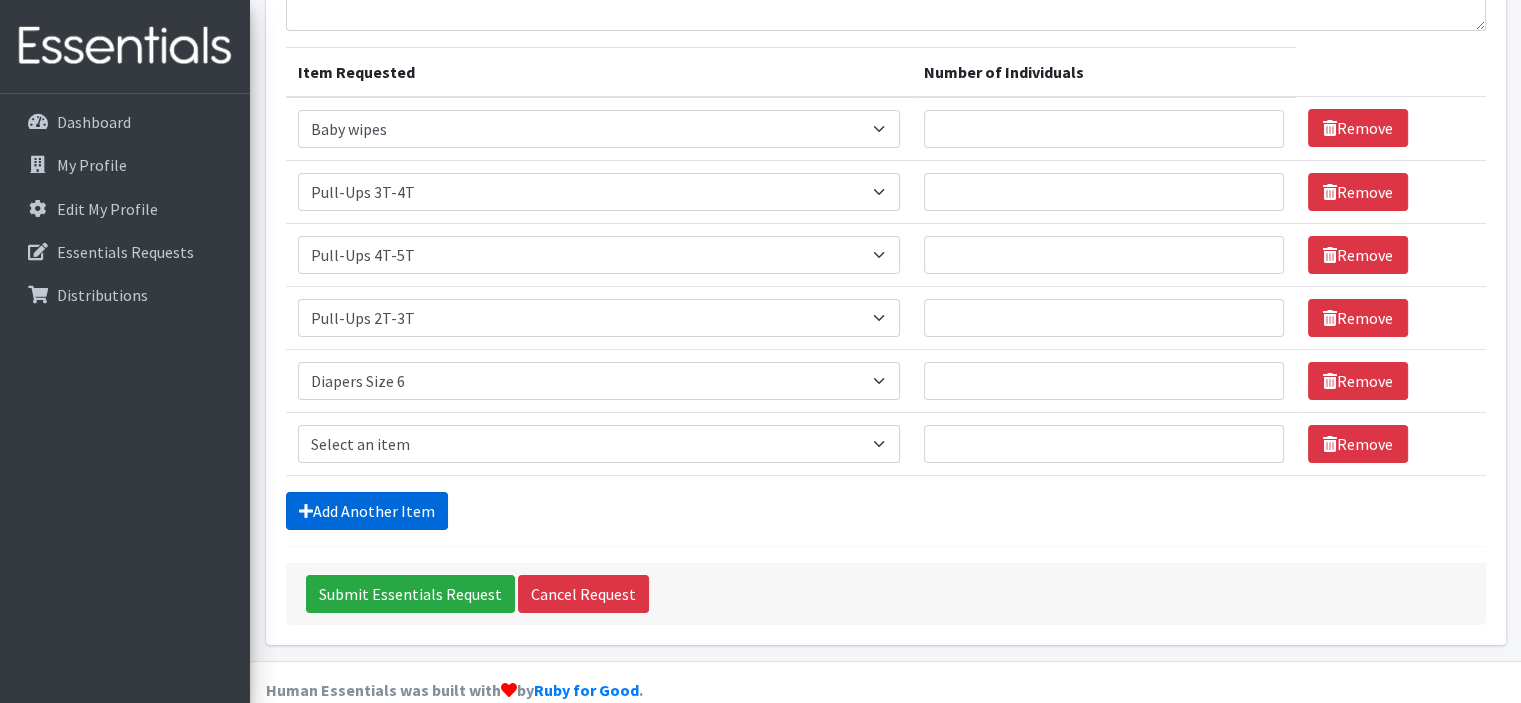 scroll, scrollTop: 276, scrollLeft: 0, axis: vertical 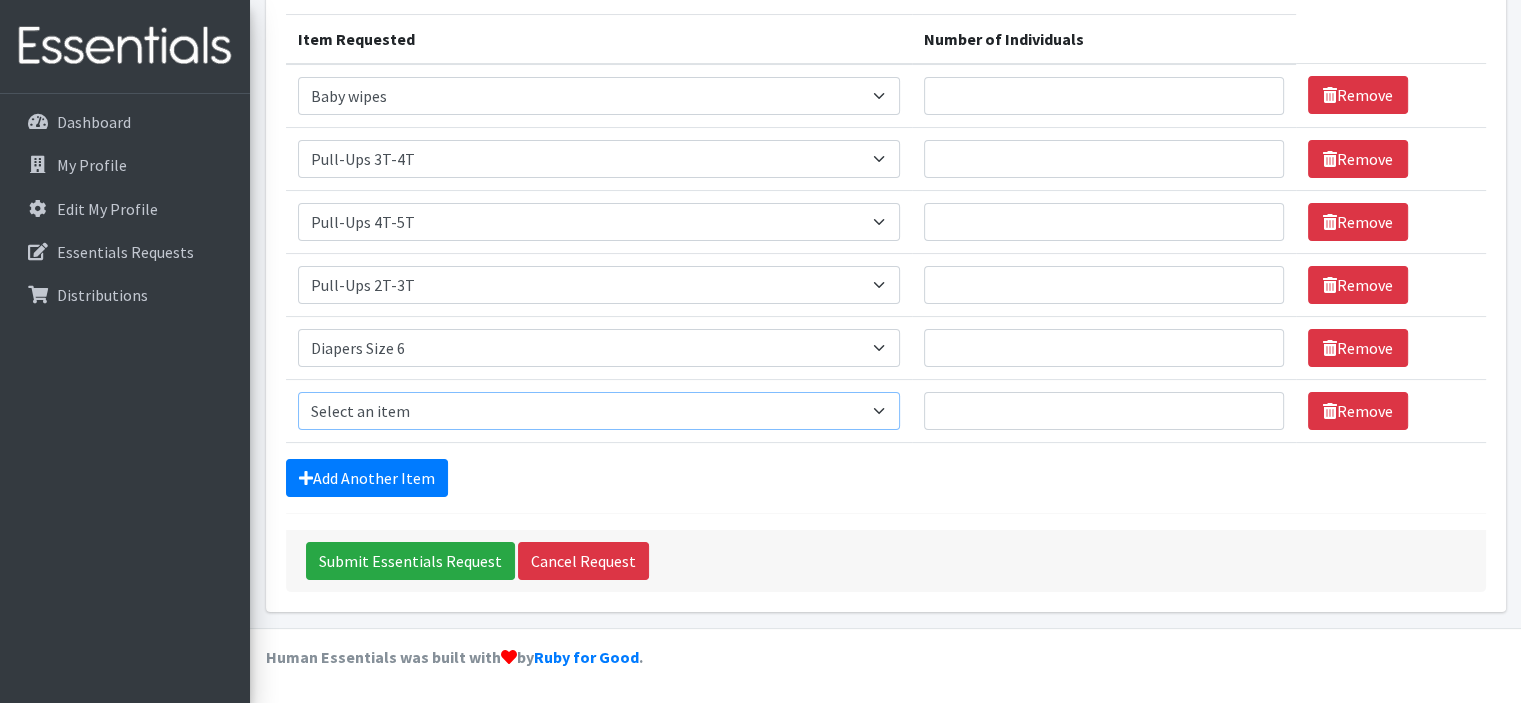 click on "Select an item
# - Total number of kids being served with this order:
Baby wipes
Diaper Size 7
Diapers NewBorn
Diapers Size 1
Diapers Size 2
Diapers Size 3
Diapers Size 4
Diapers Size 5
Diapers Size 6
Formula
Preemie
Pull-Ups 2T-3T
Pull-Ups 3T-4T
Pull-Ups 4T-5T
Size 8
Swimmers" at bounding box center (599, 411) 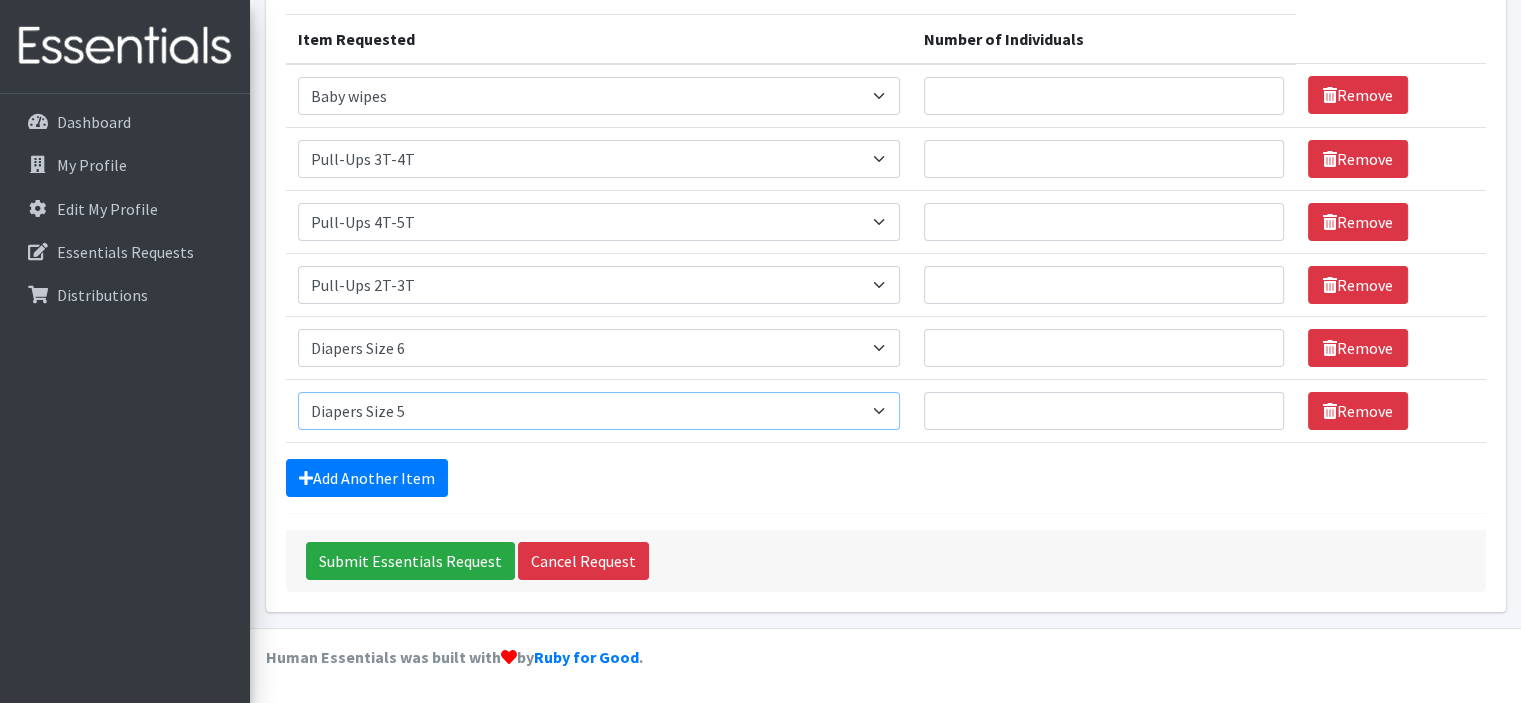 click on "Select an item
# - Total number of kids being served with this order:
Baby wipes
Diaper Size 7
Diapers NewBorn
Diapers Size 1
Diapers Size 2
Diapers Size 3
Diapers Size 4
Diapers Size 5
Diapers Size 6
Formula
Preemie
Pull-Ups 2T-3T
Pull-Ups 3T-4T
Pull-Ups 4T-5T
Size 8
Swimmers" at bounding box center (599, 411) 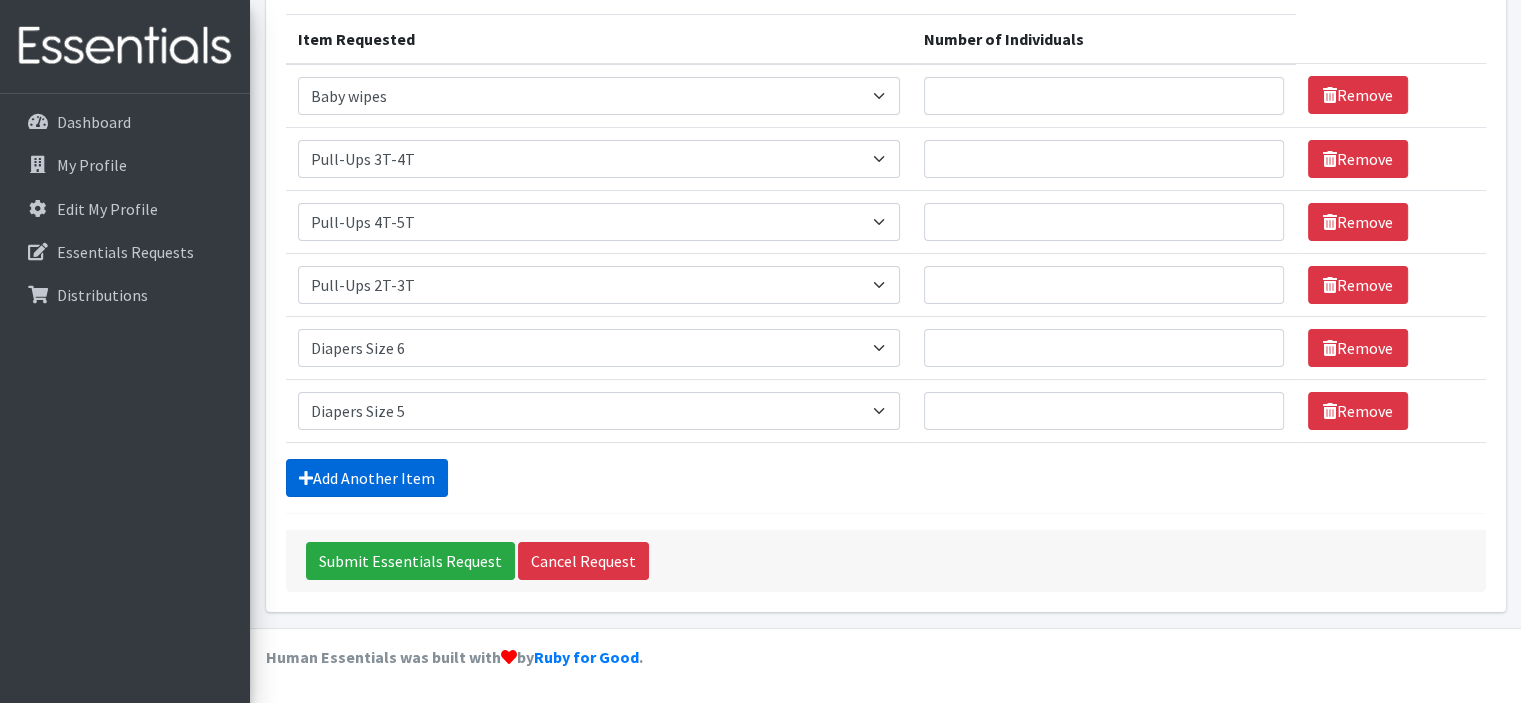 click on "Add Another Item" at bounding box center [367, 478] 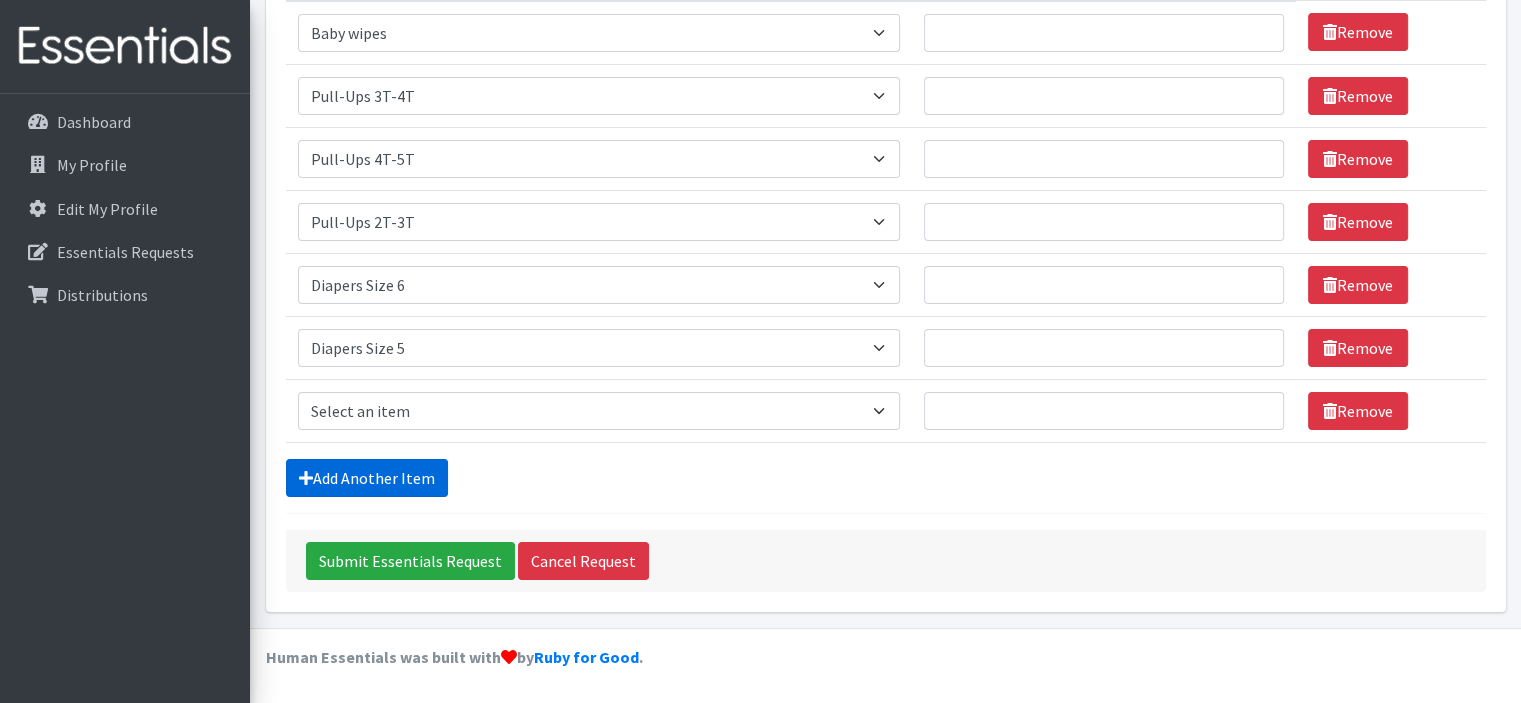 scroll, scrollTop: 339, scrollLeft: 0, axis: vertical 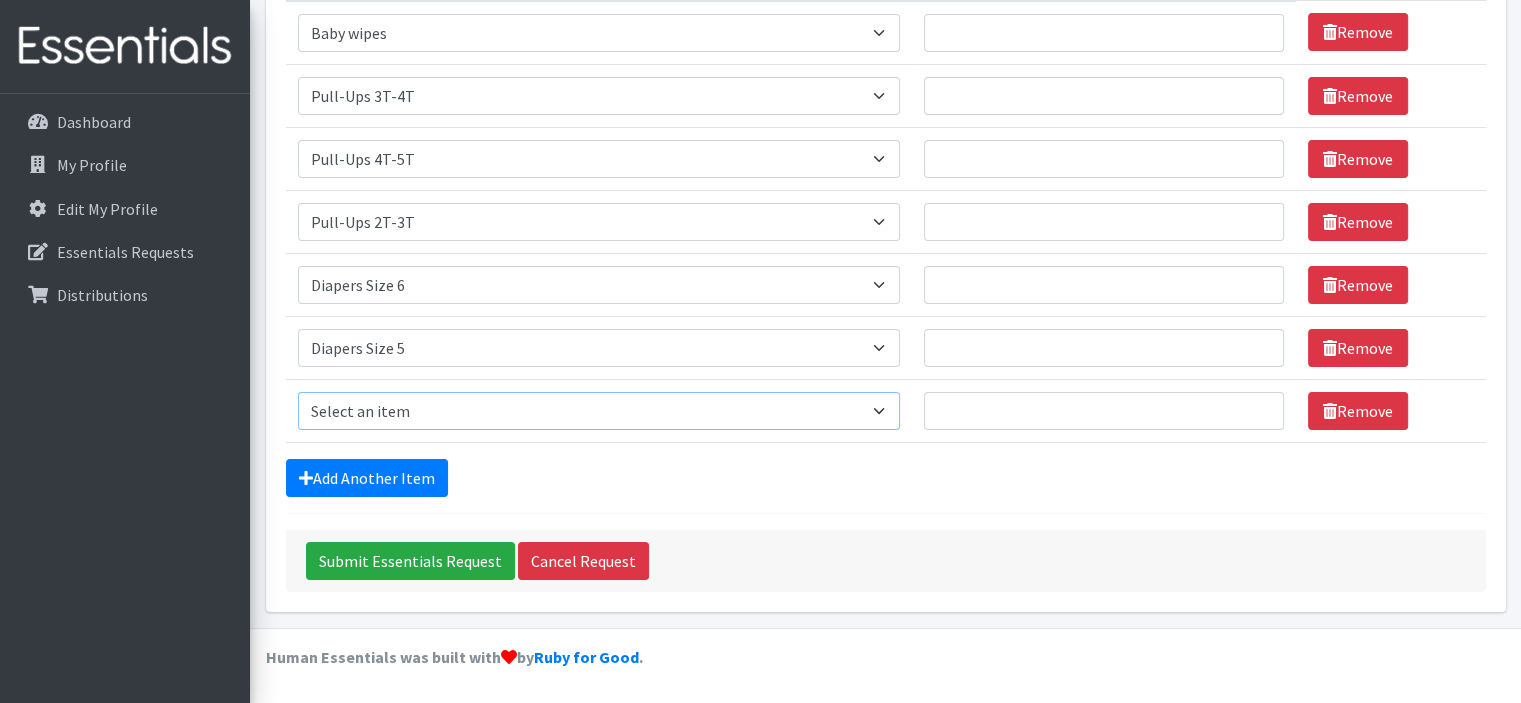 click on "Select an item
# - Total number of kids being served with this order:
Baby wipes
Diaper Size 7
Diapers NewBorn
Diapers Size 1
Diapers Size 2
Diapers Size 3
Diapers Size 4
Diapers Size 5
Diapers Size 6
Formula
Preemie
Pull-Ups 2T-3T
Pull-Ups 3T-4T
Pull-Ups 4T-5T
Size 8
Swimmers" at bounding box center (599, 411) 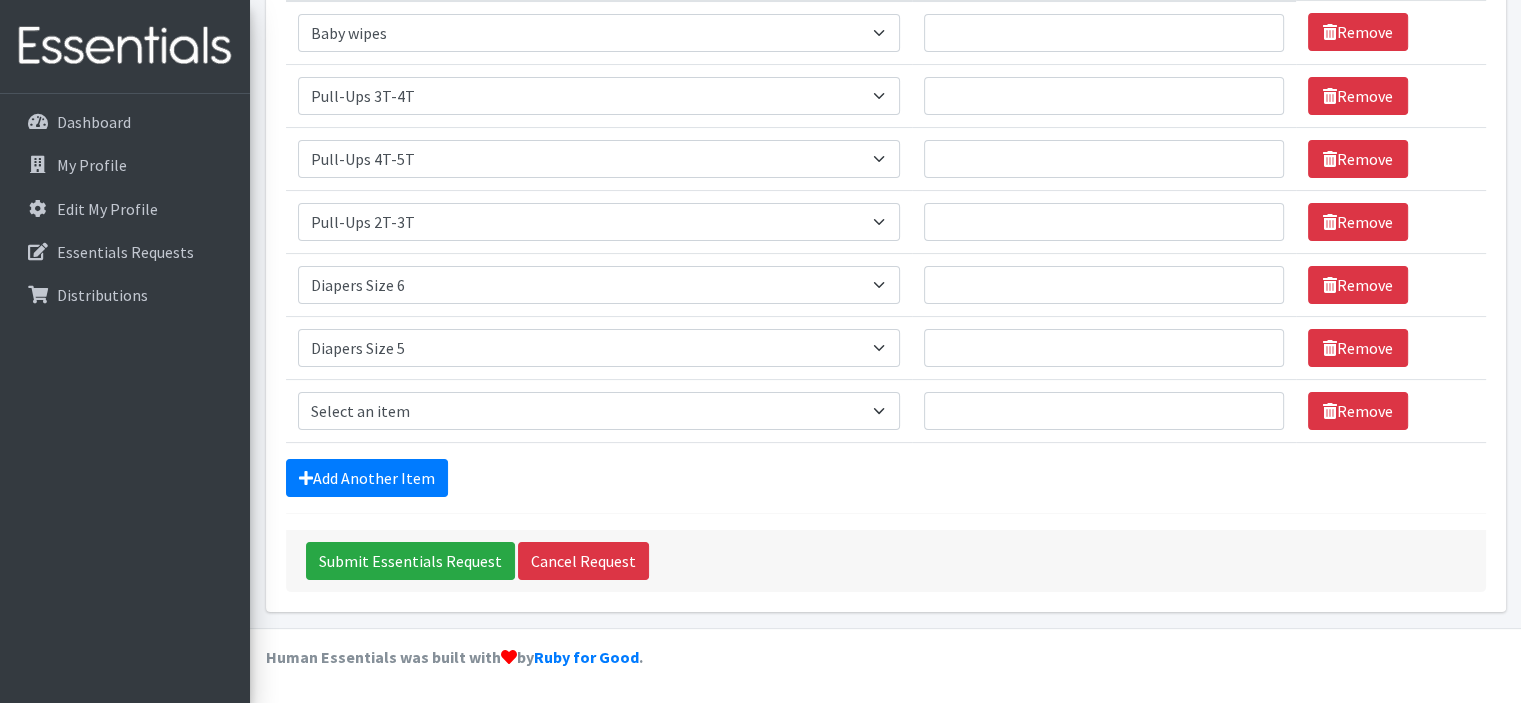 click on "Add Another Item" at bounding box center (886, 478) 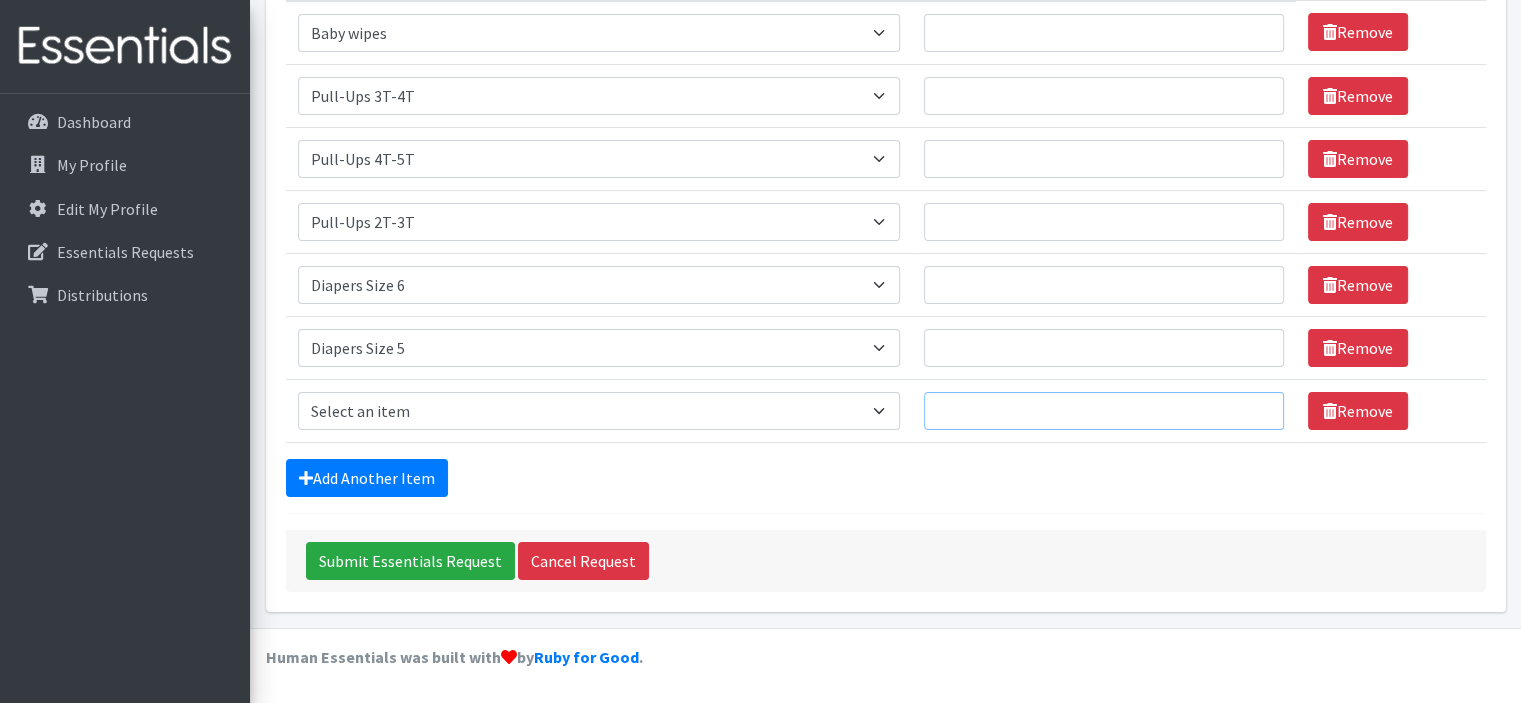 click on "Number of Individuals" at bounding box center [1104, 411] 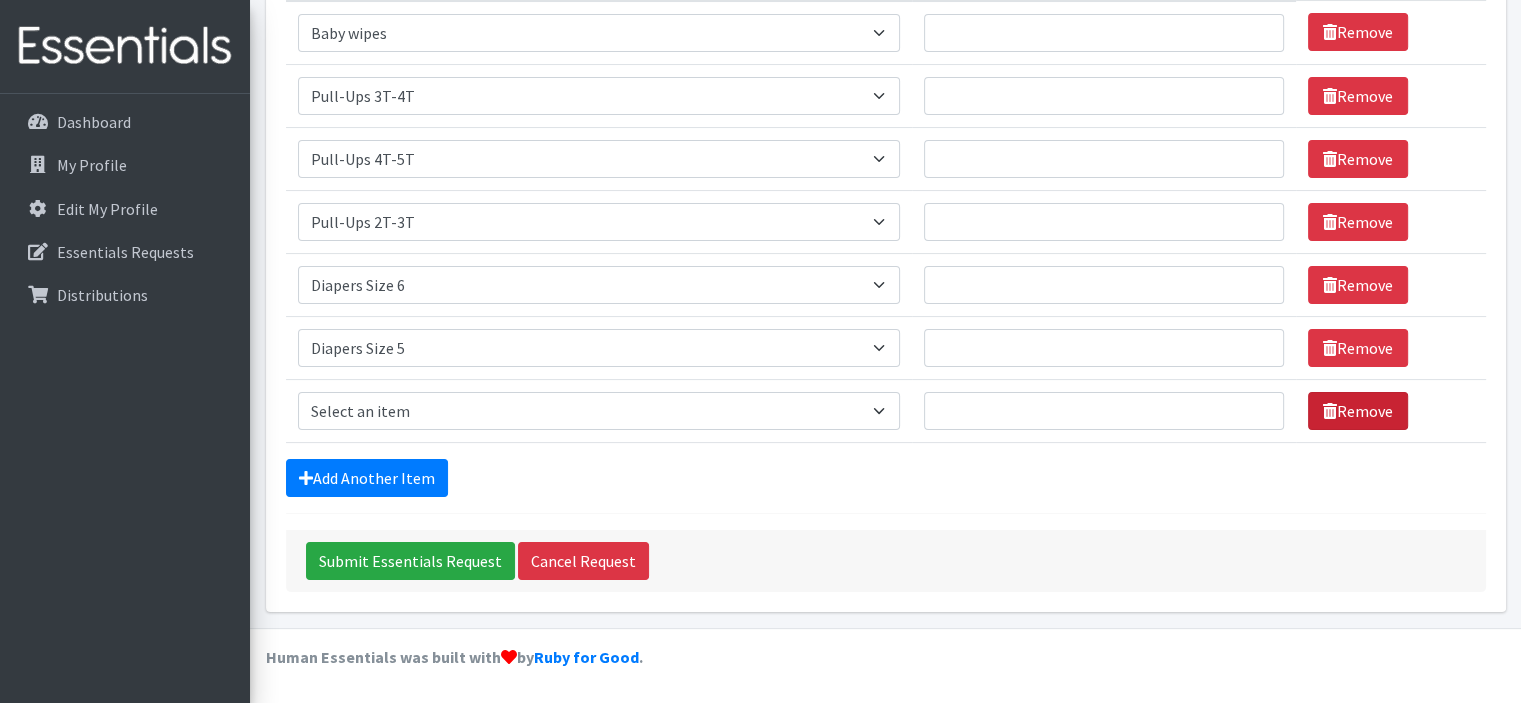 click on "Remove" at bounding box center [1358, 411] 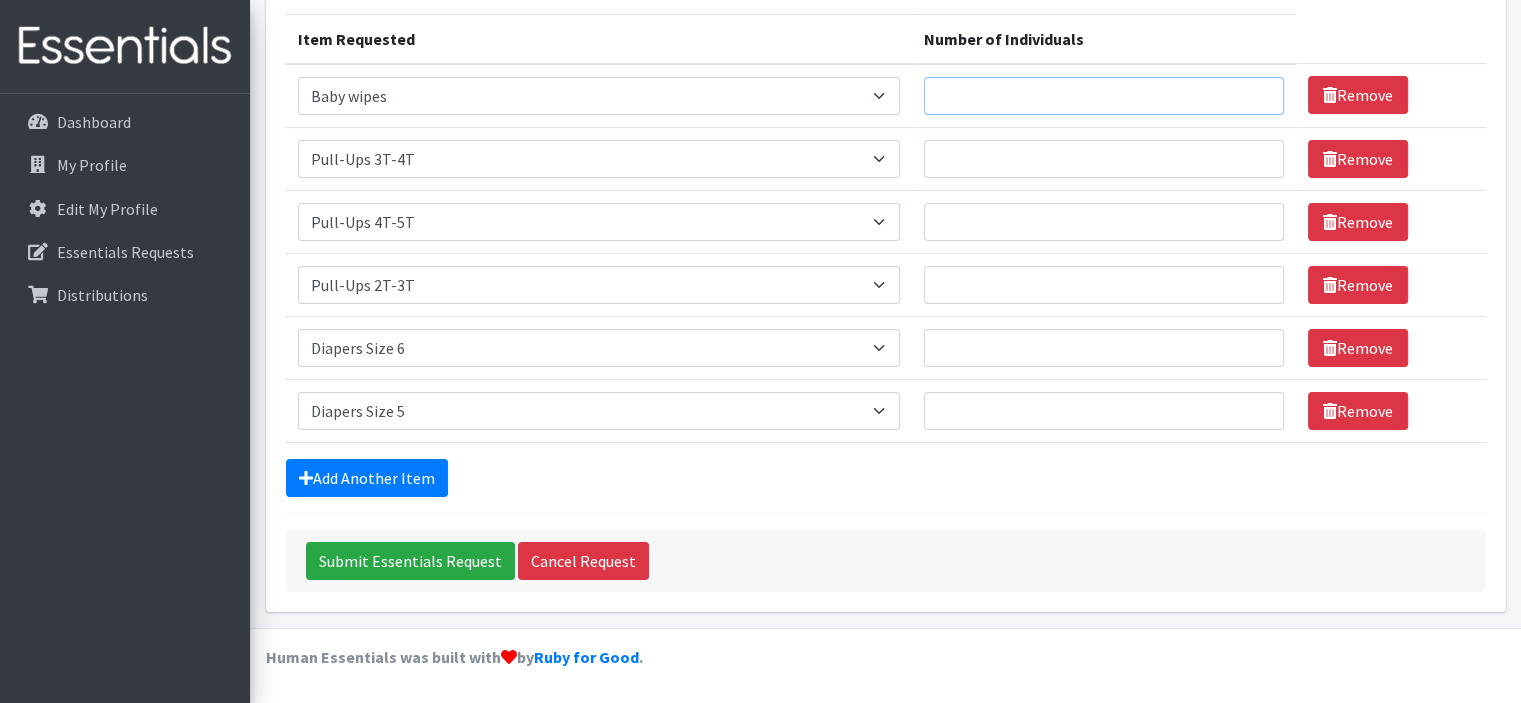 click on "Number of Individuals" at bounding box center (1104, 96) 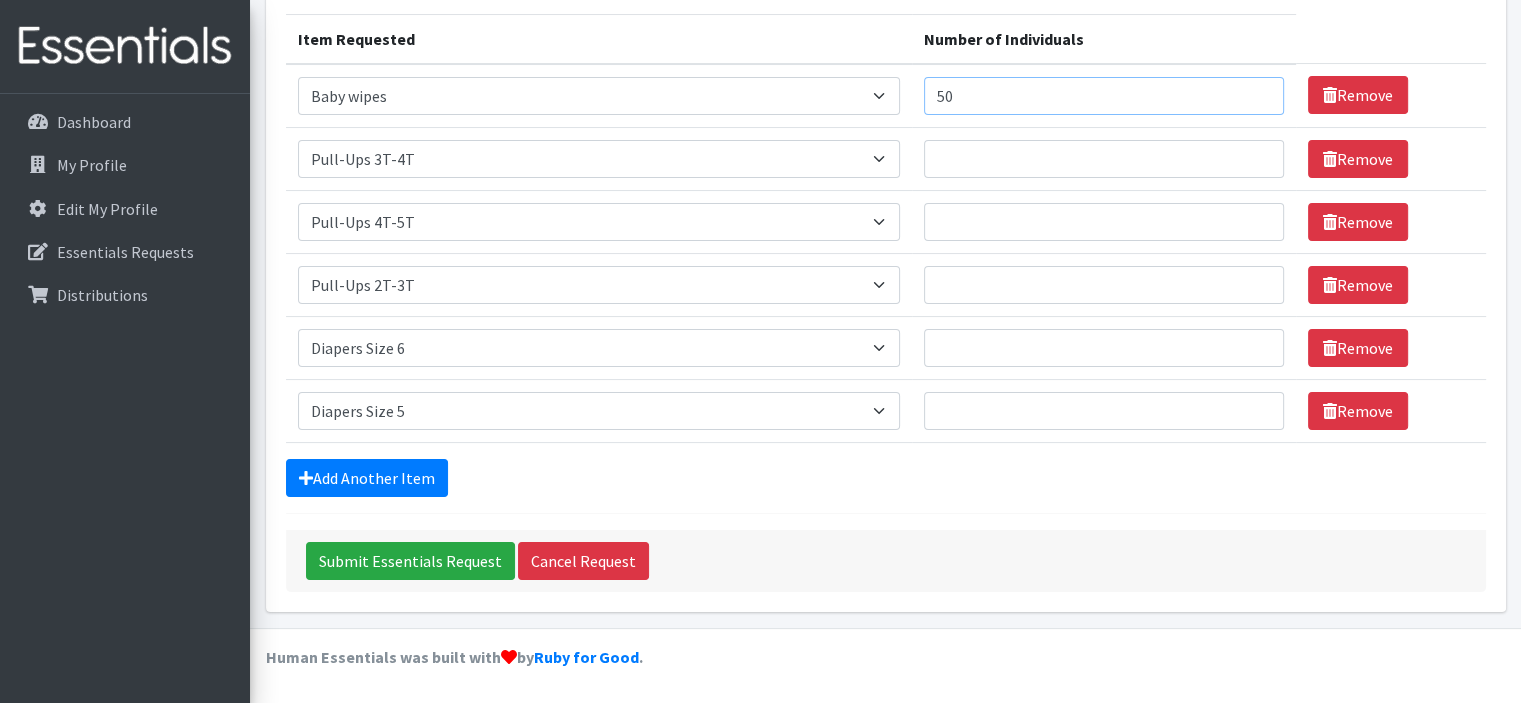type on "50" 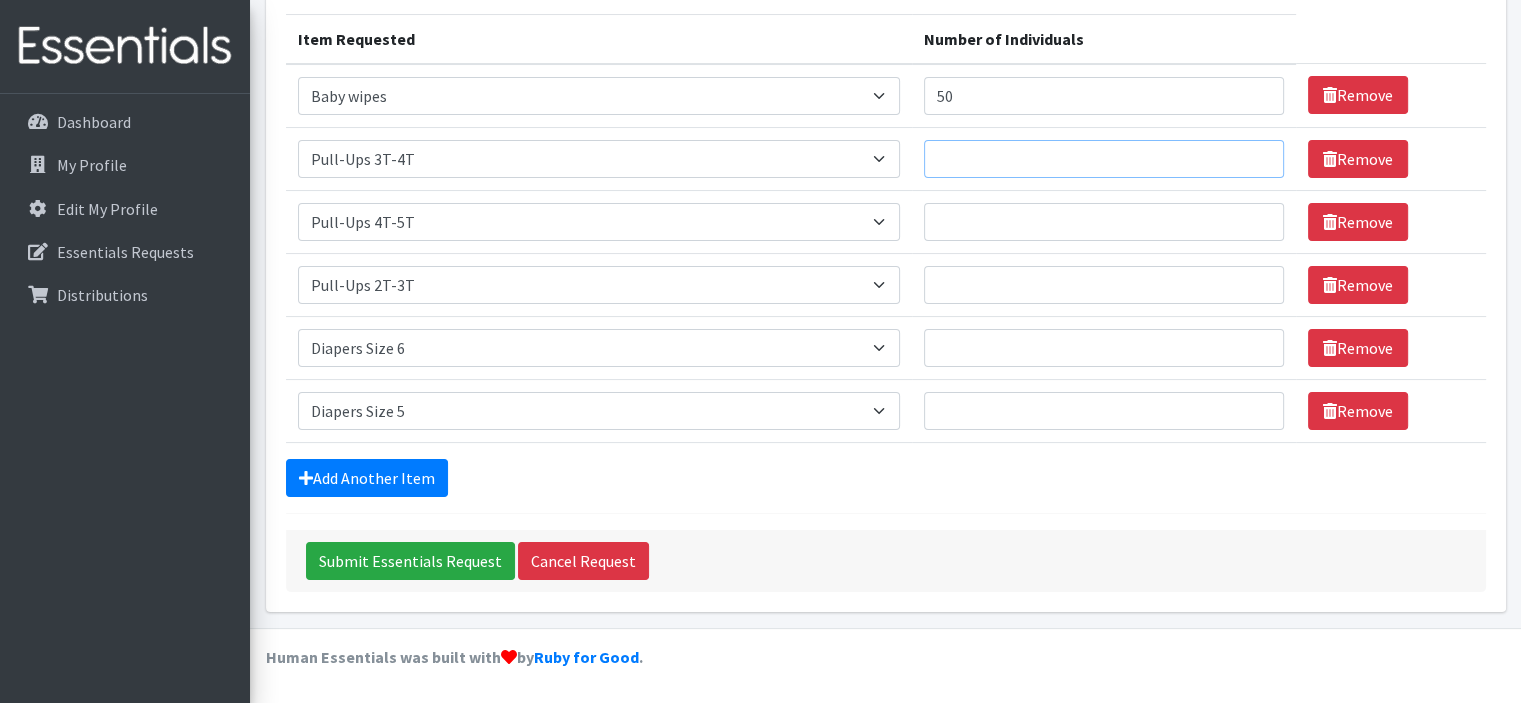 click on "Number of Individuals" at bounding box center [1104, 159] 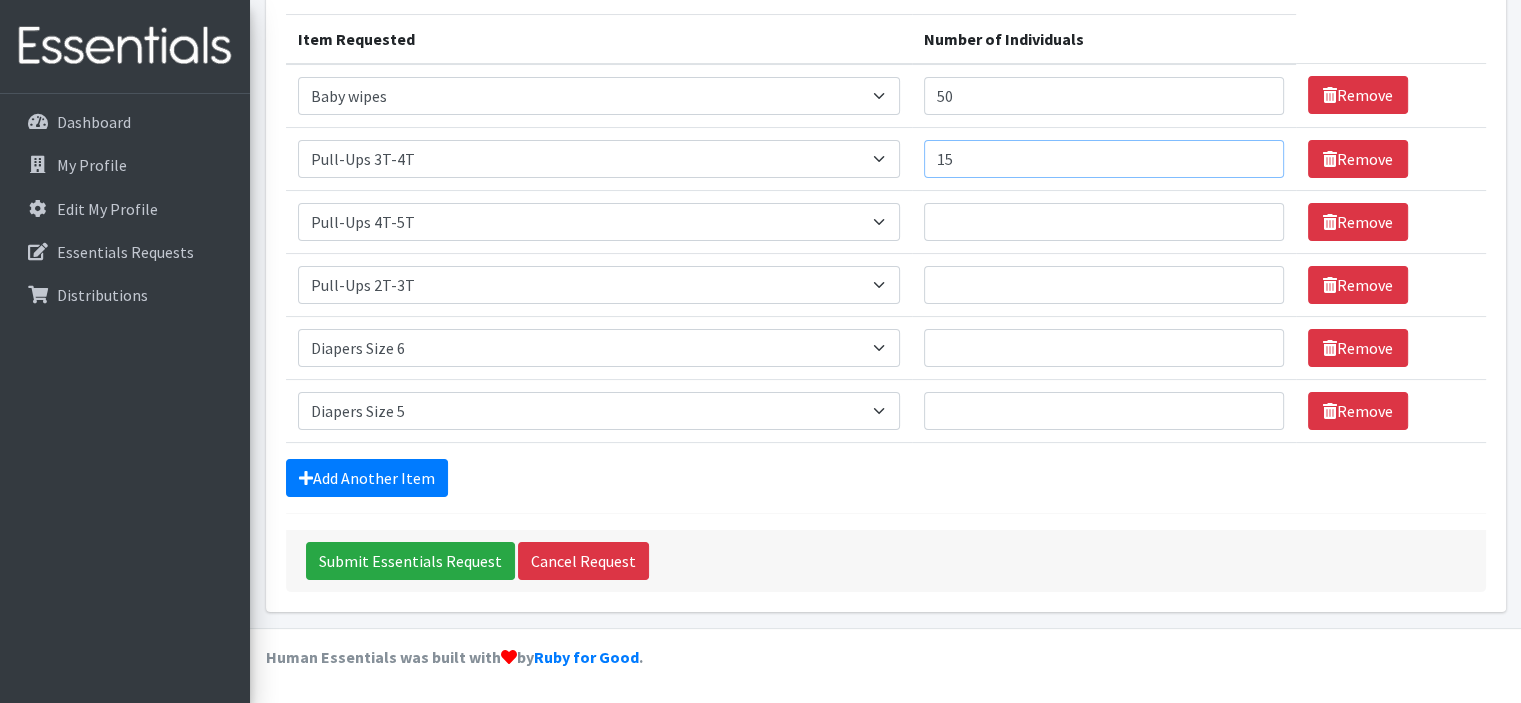 type on "15" 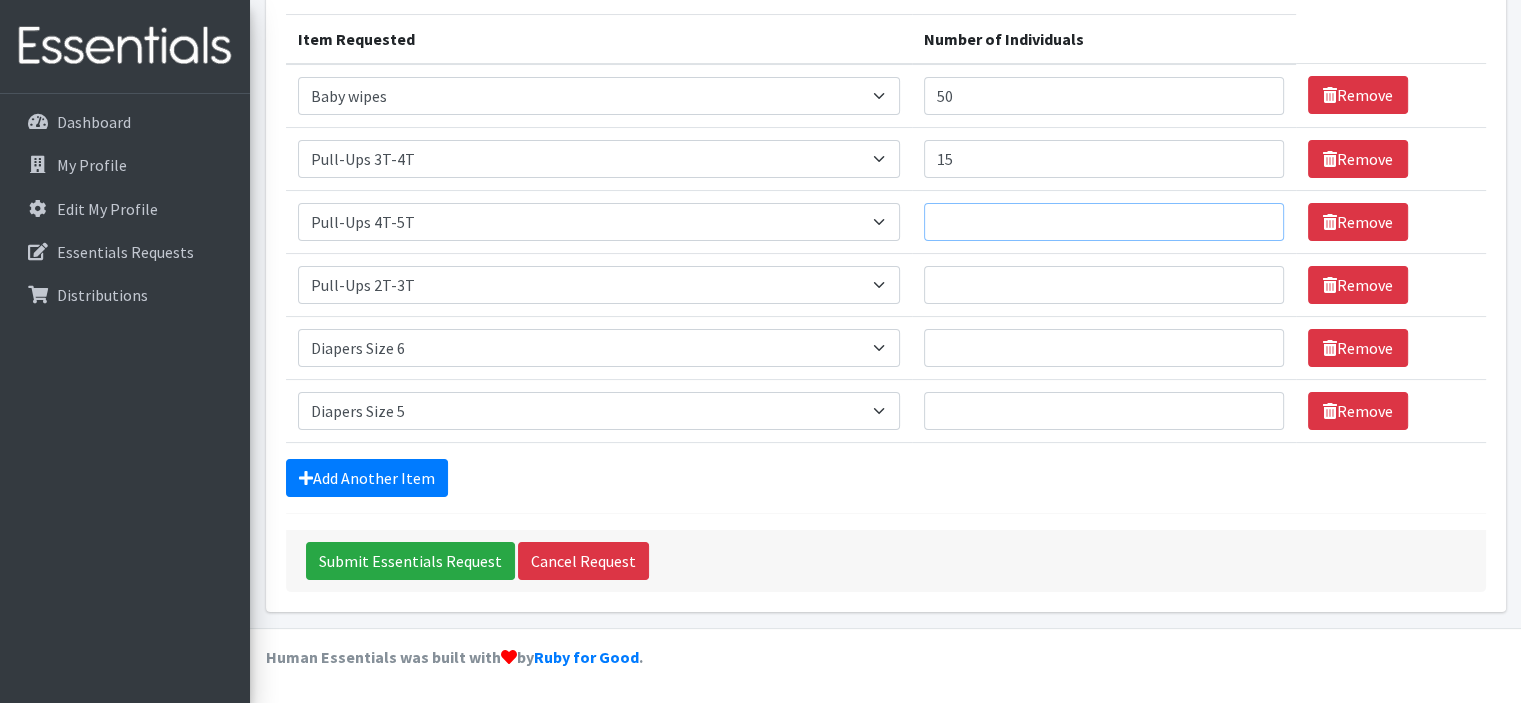 click on "Number of Individuals" at bounding box center [1104, 222] 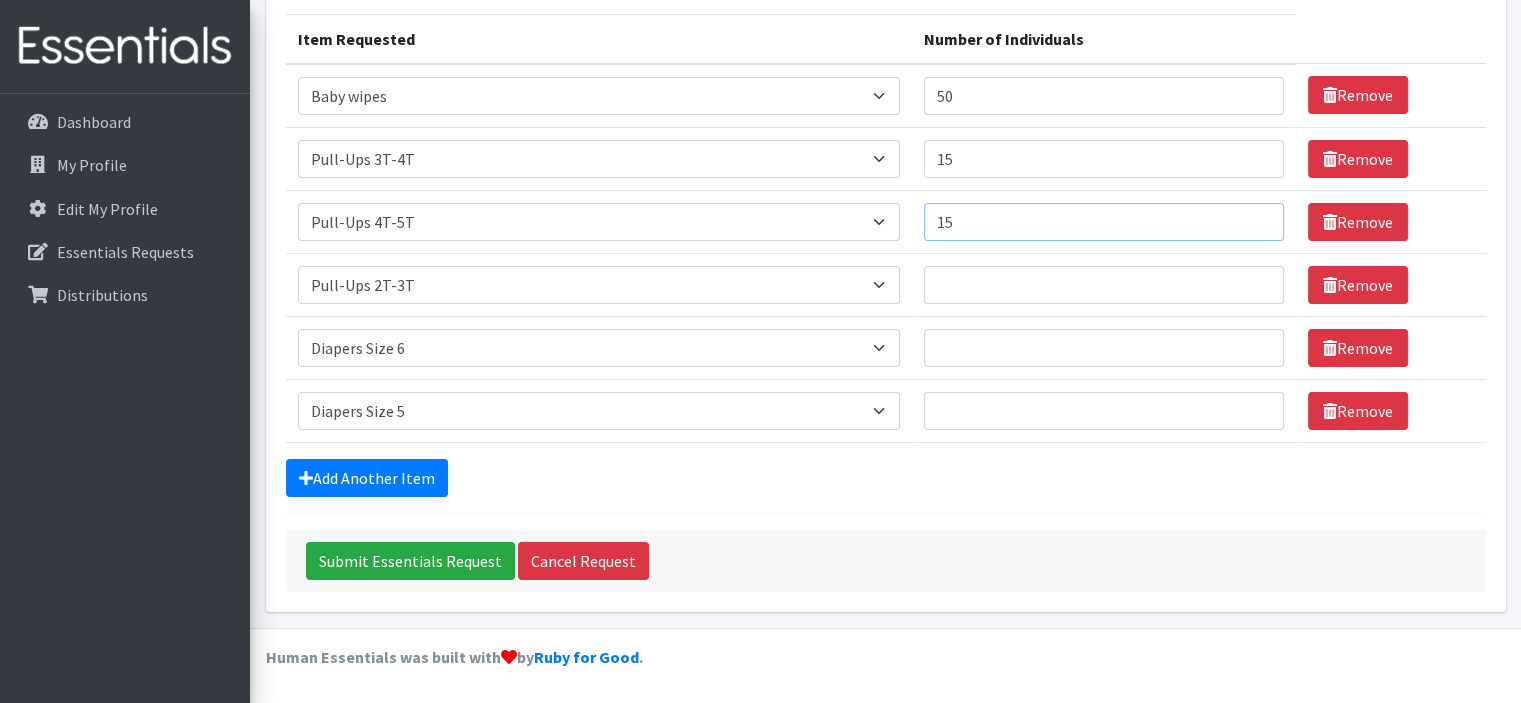 type on "15" 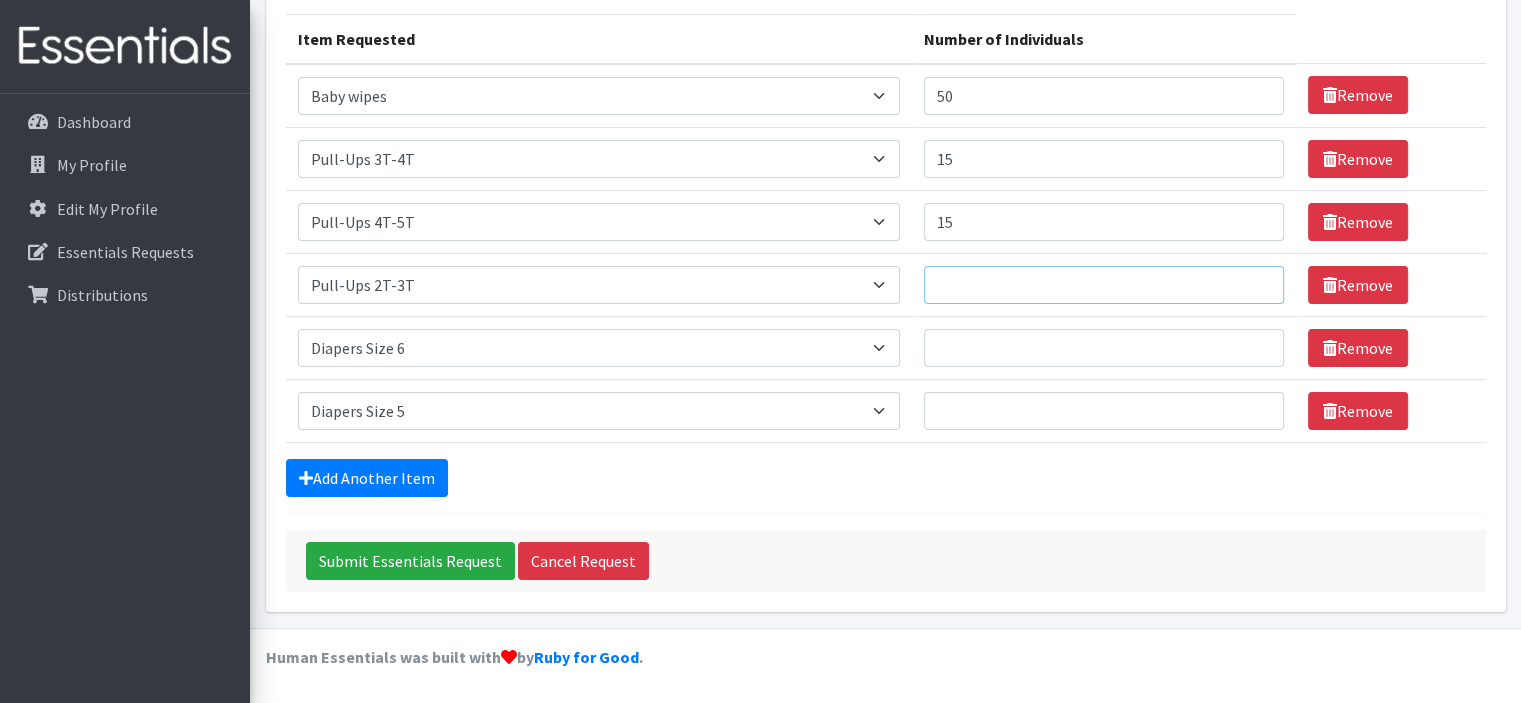 click on "Number of Individuals" at bounding box center (1104, 285) 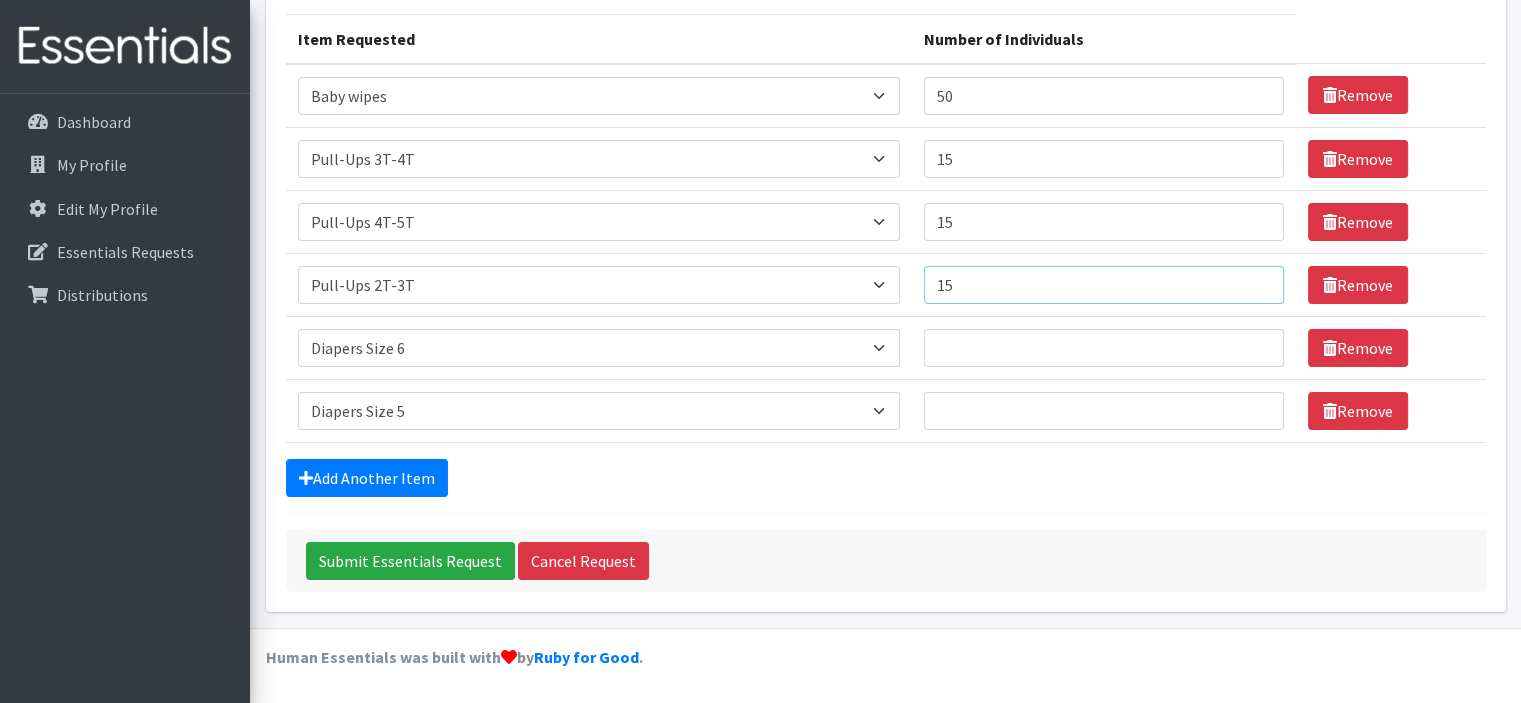 type on "15" 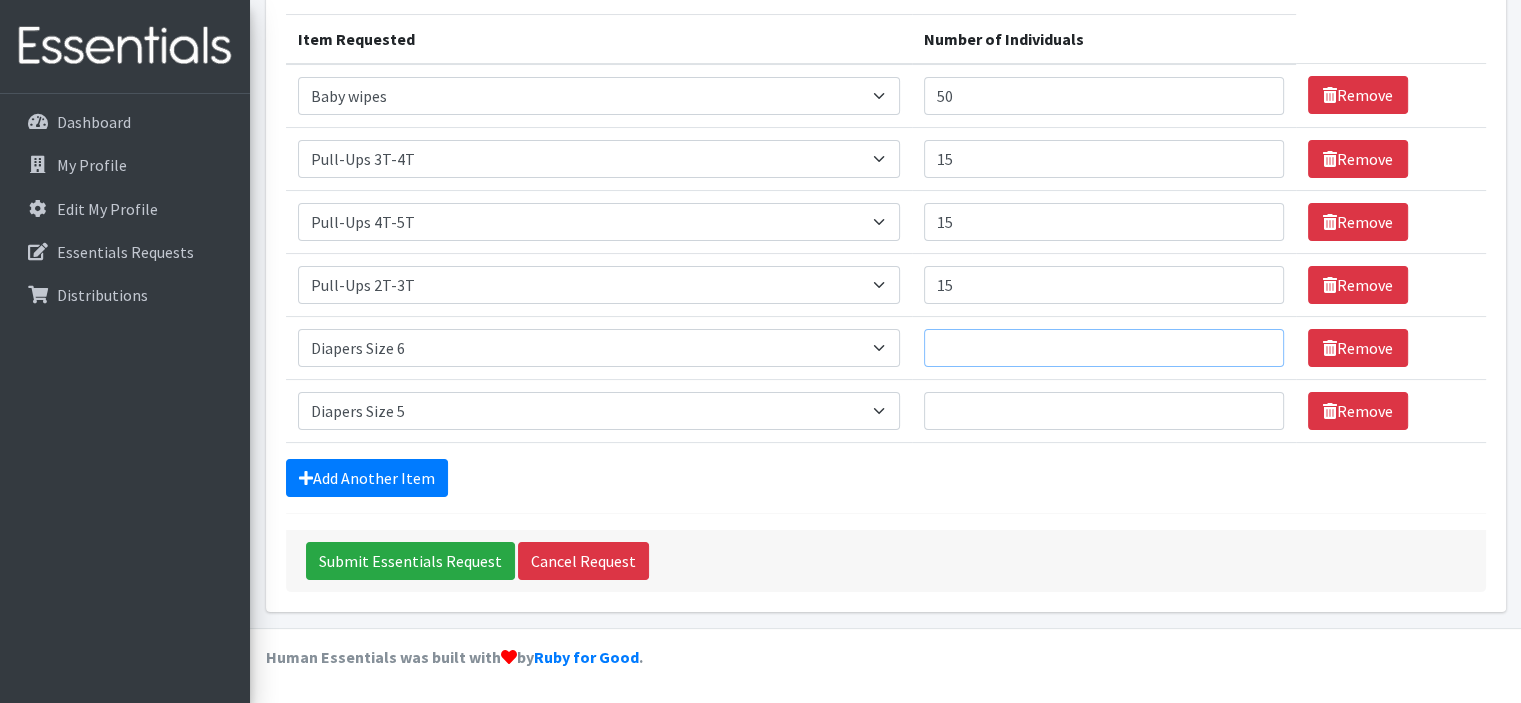 click on "Number of Individuals" at bounding box center [1104, 348] 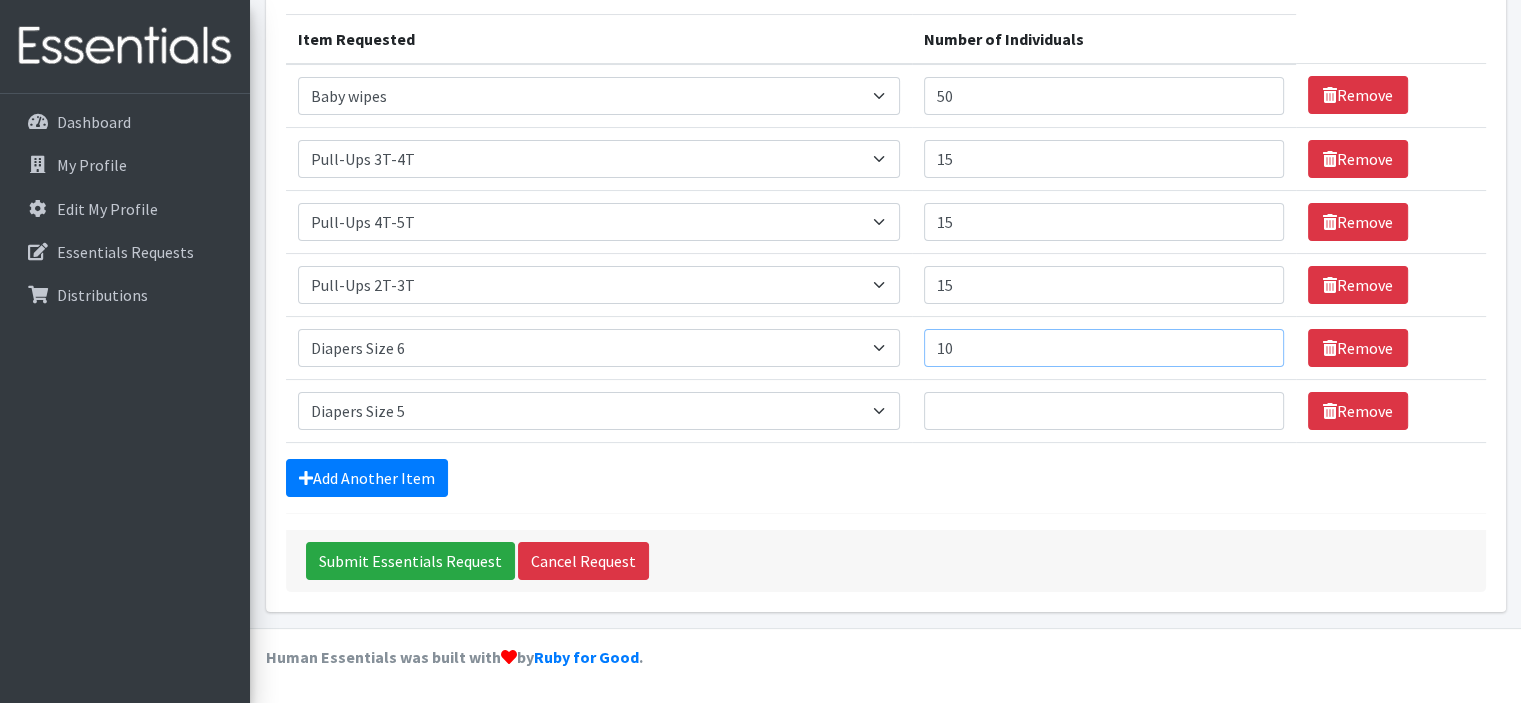 type on "10" 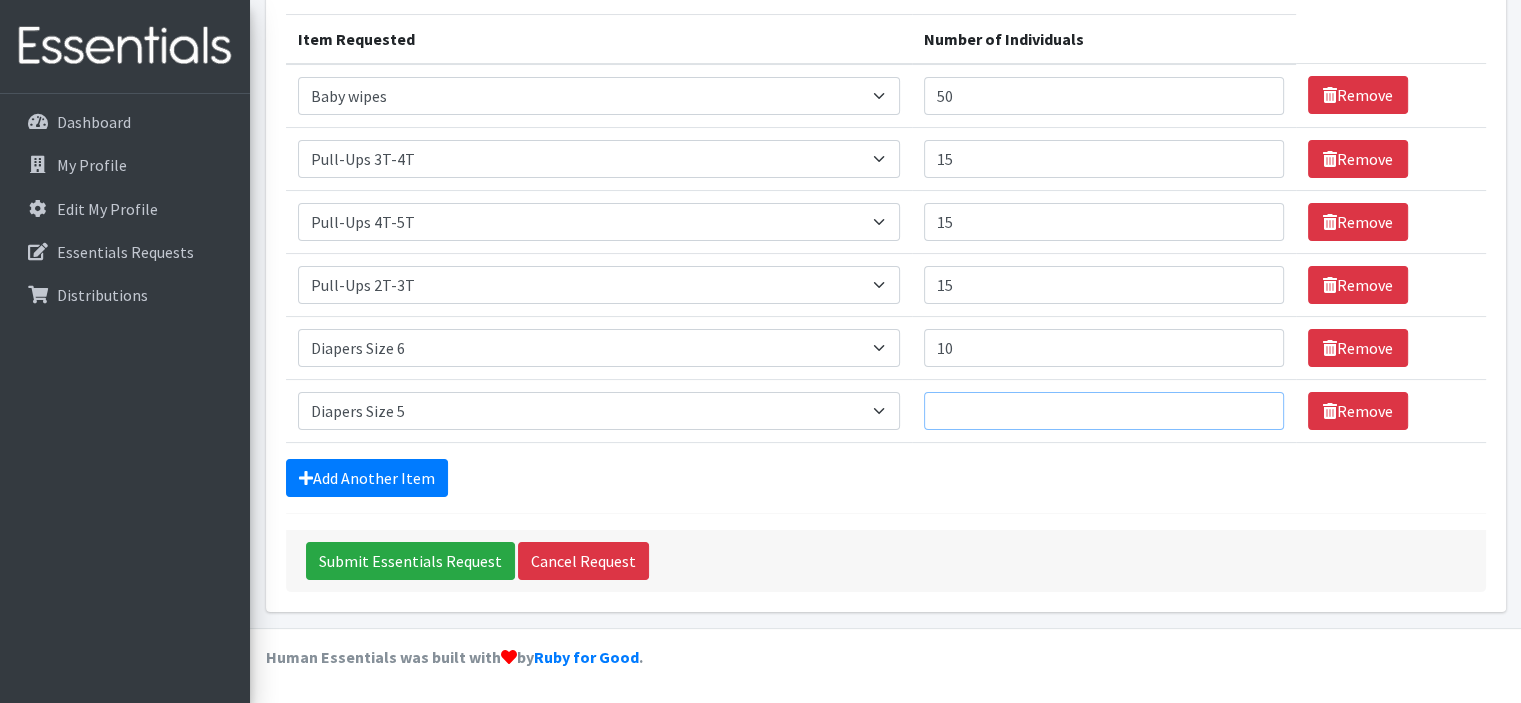 click on "Number of Individuals" at bounding box center (1104, 411) 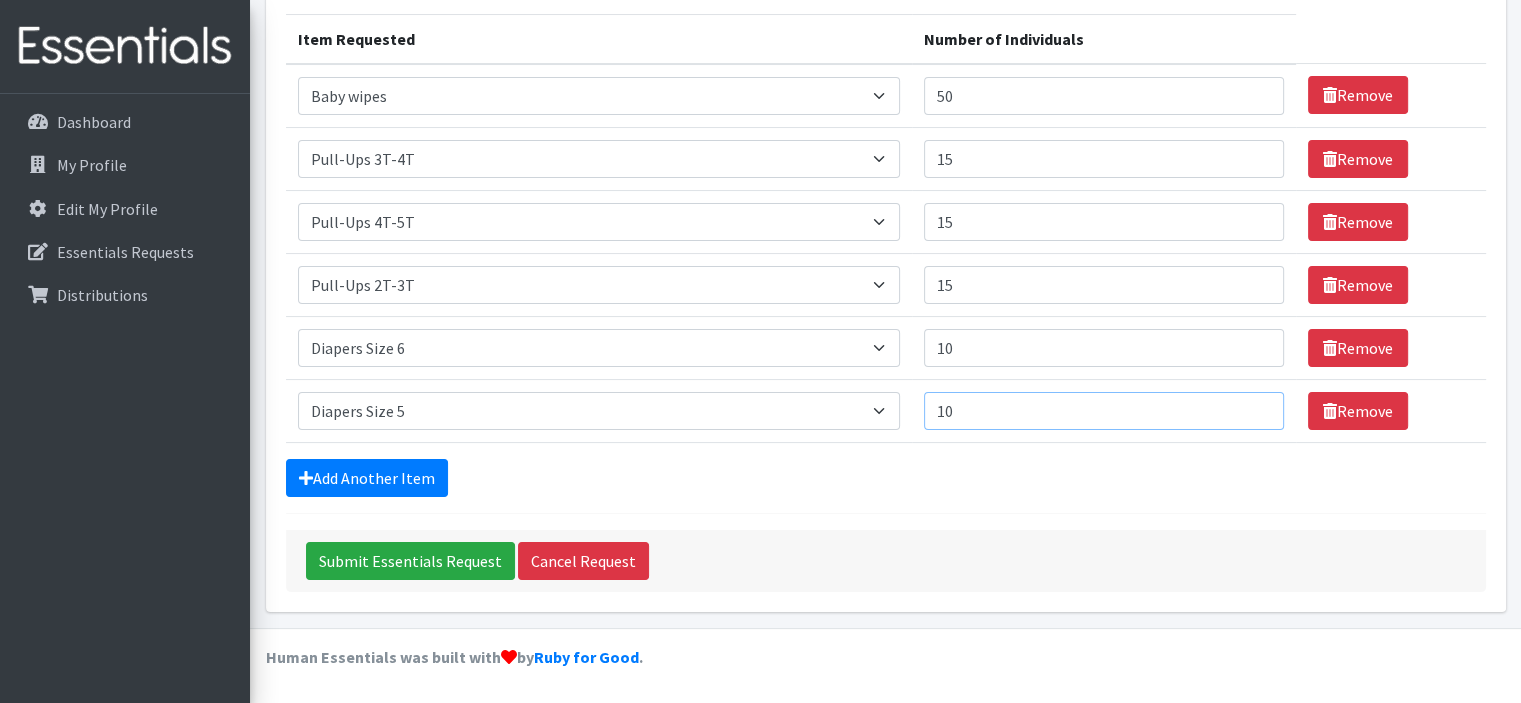type on "10" 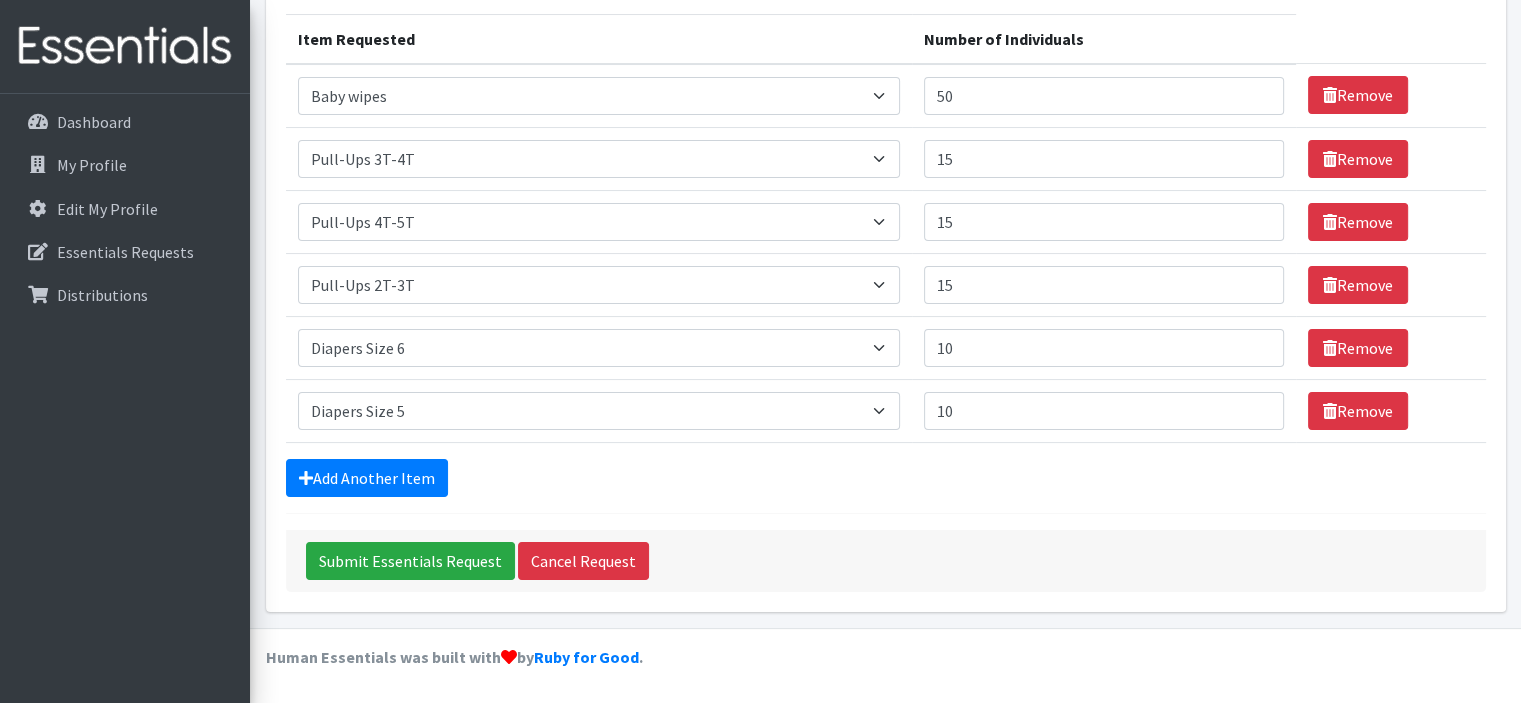 click on "Add Another Item" at bounding box center [886, 478] 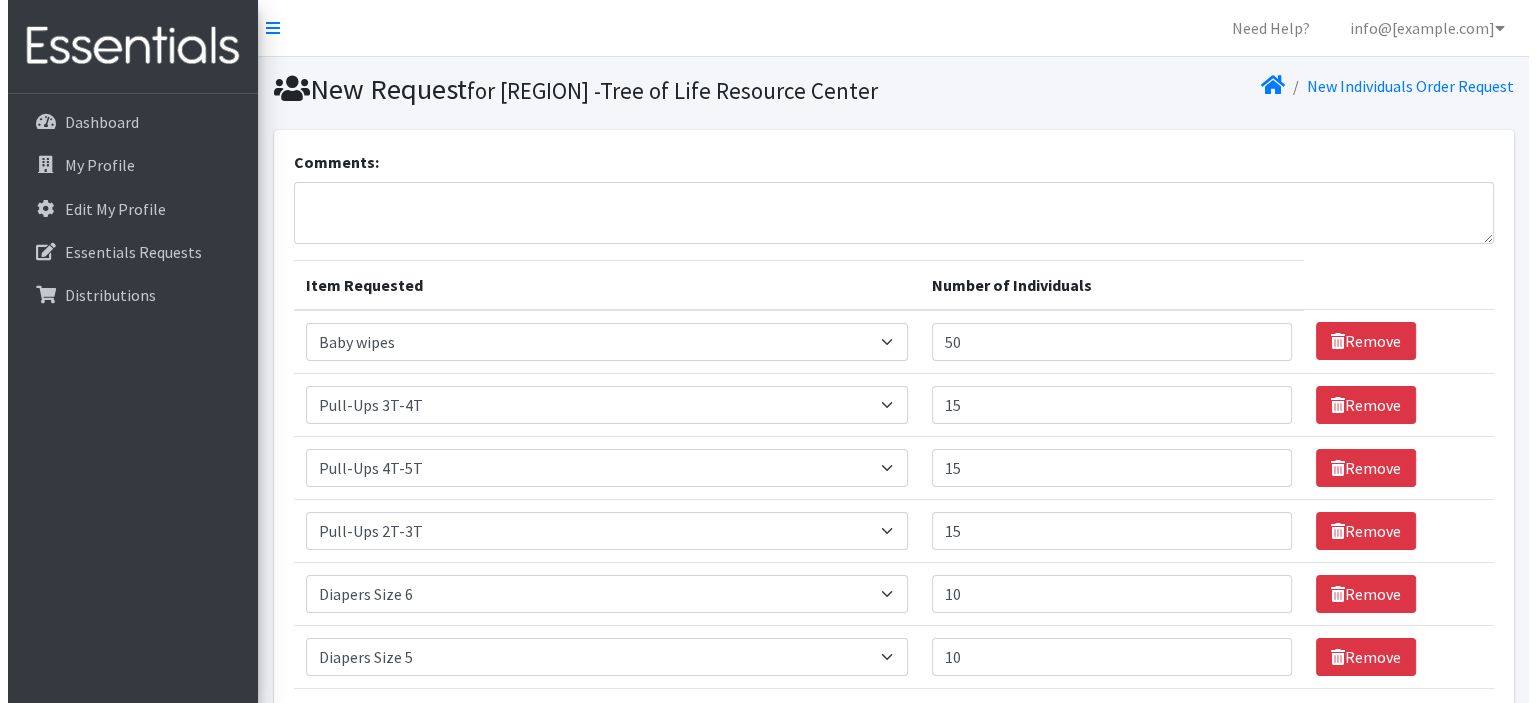 scroll, scrollTop: 276, scrollLeft: 0, axis: vertical 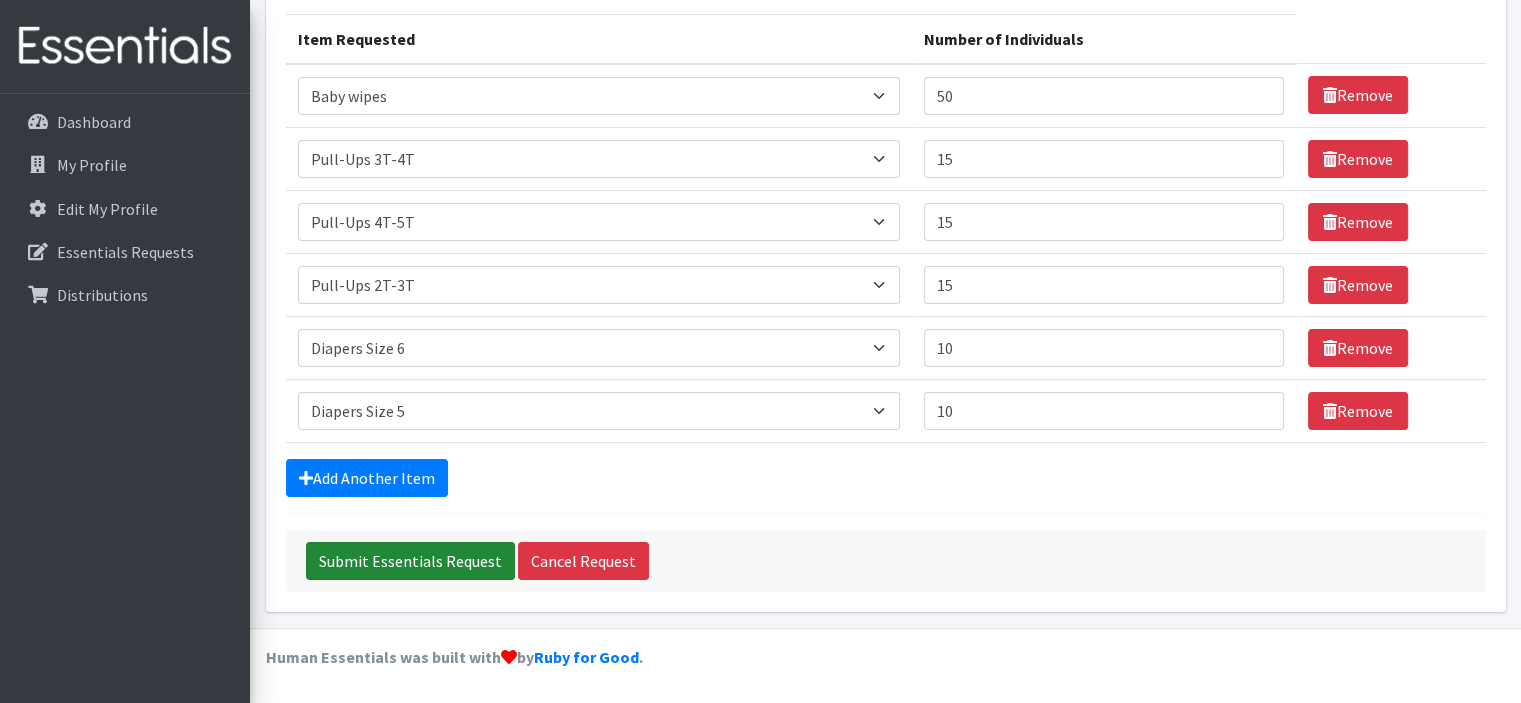 click on "Submit Essentials Request" at bounding box center (410, 561) 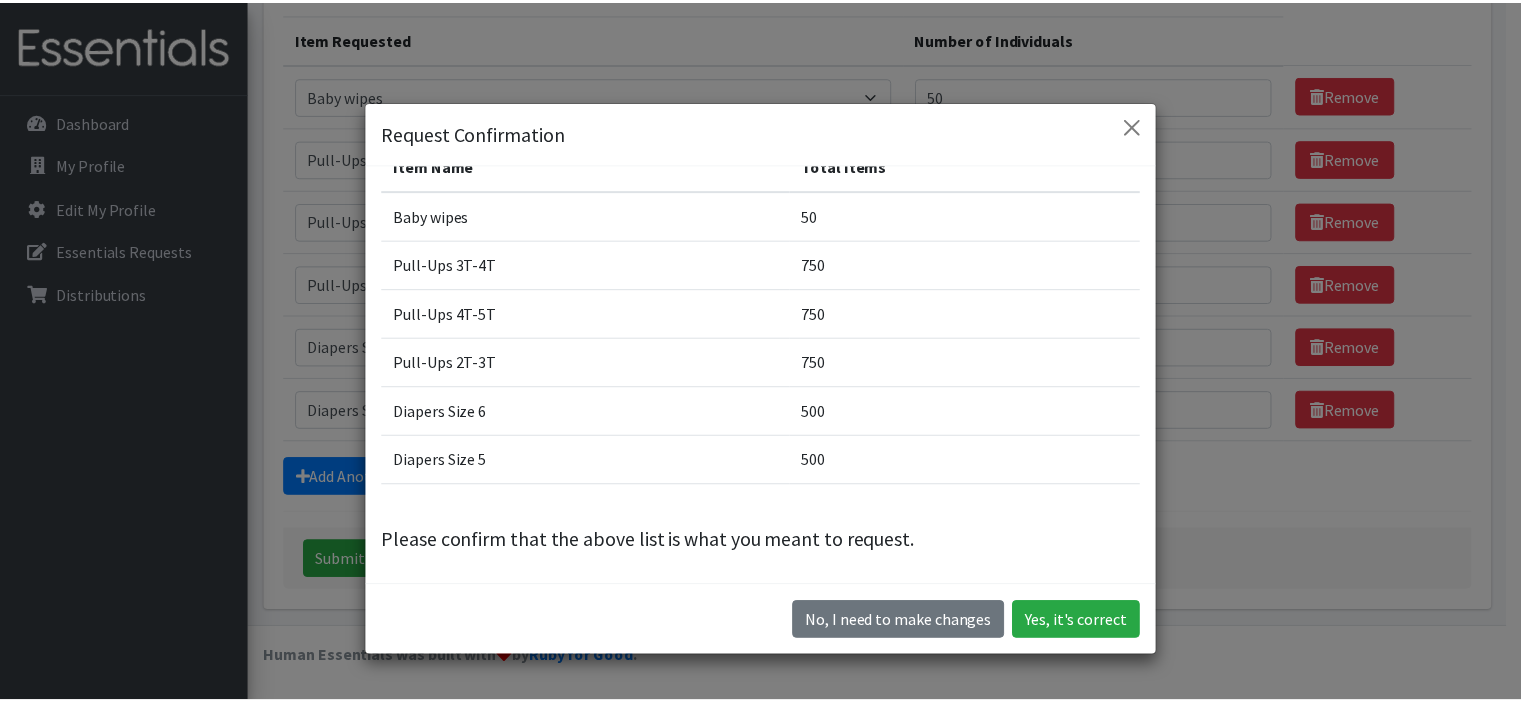 scroll, scrollTop: 0, scrollLeft: 0, axis: both 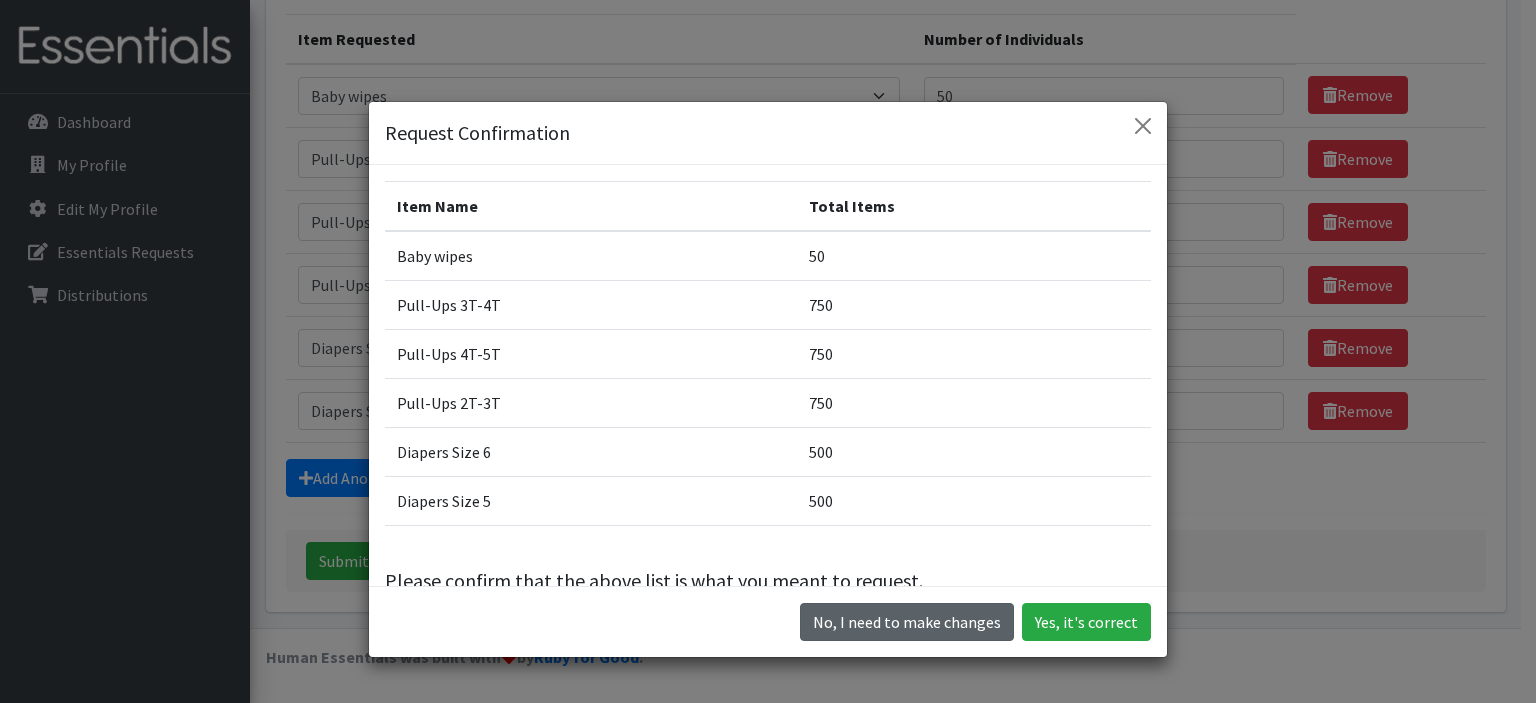 click on "No, I need to make changes" at bounding box center (907, 622) 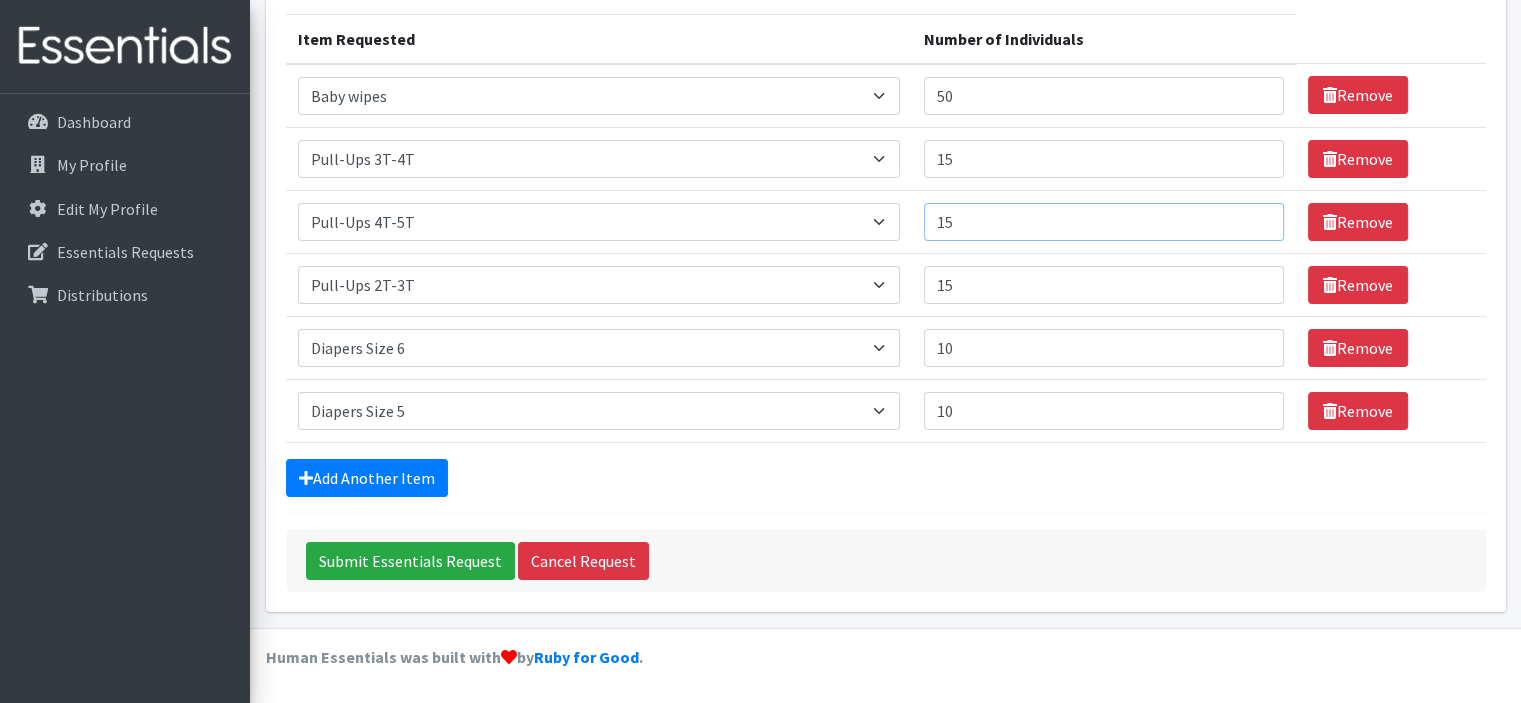 click on "15" at bounding box center [1104, 222] 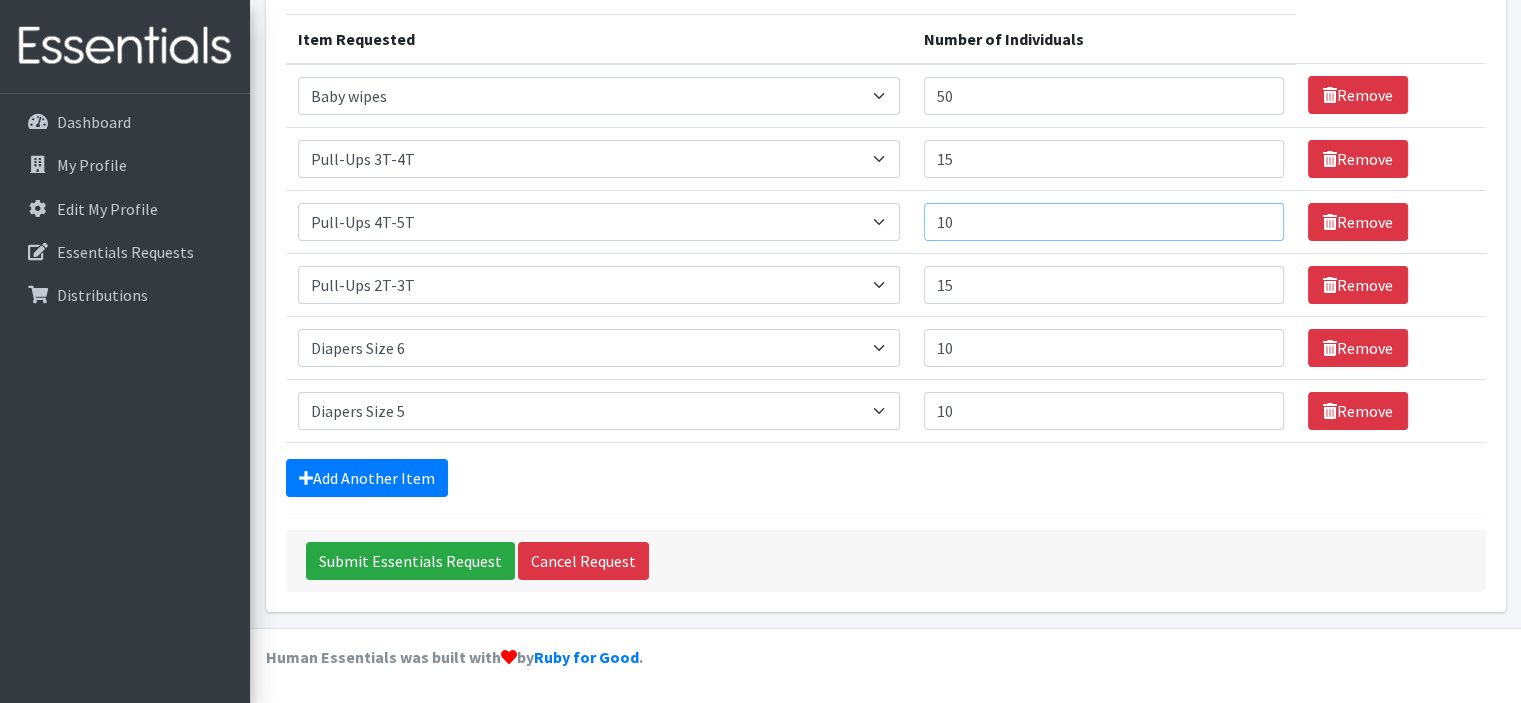 type on "10" 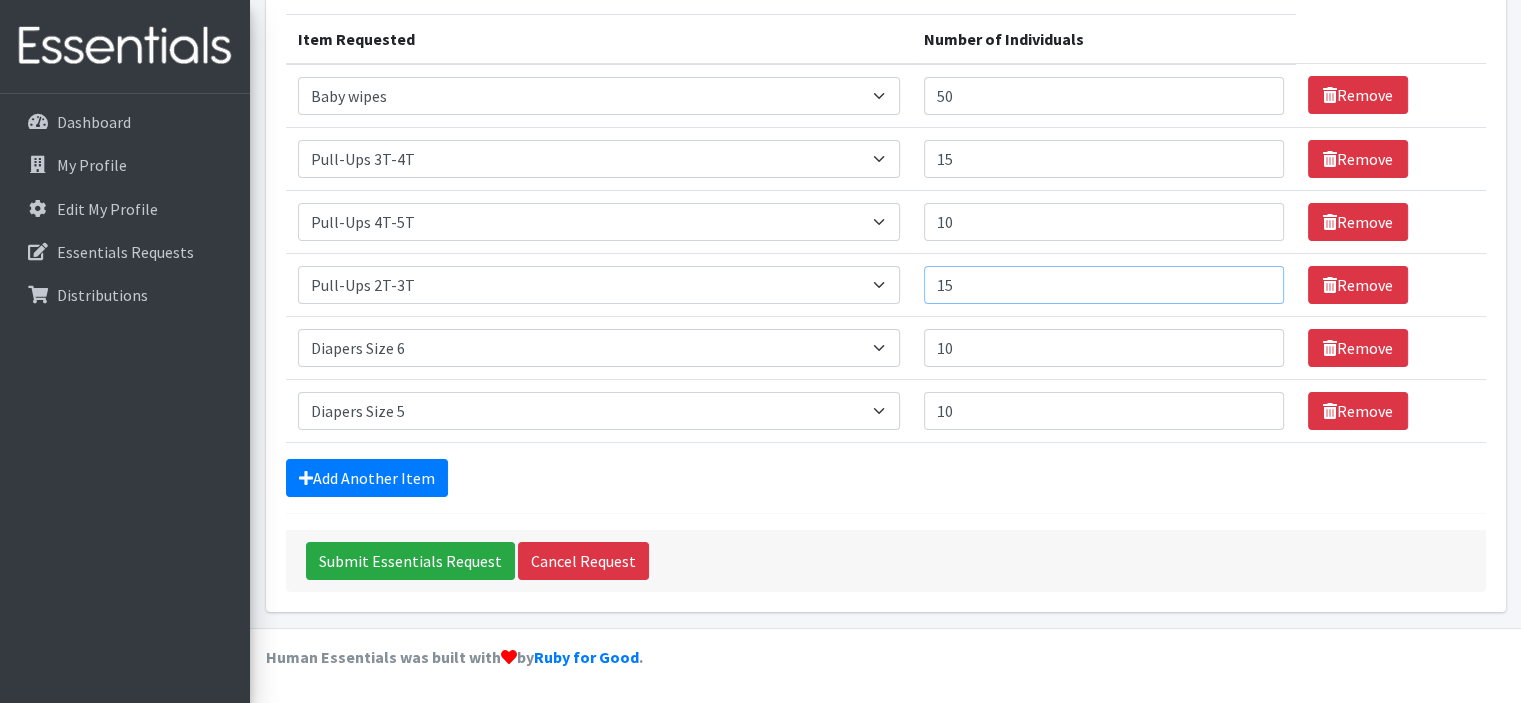 click on "15" at bounding box center [1104, 285] 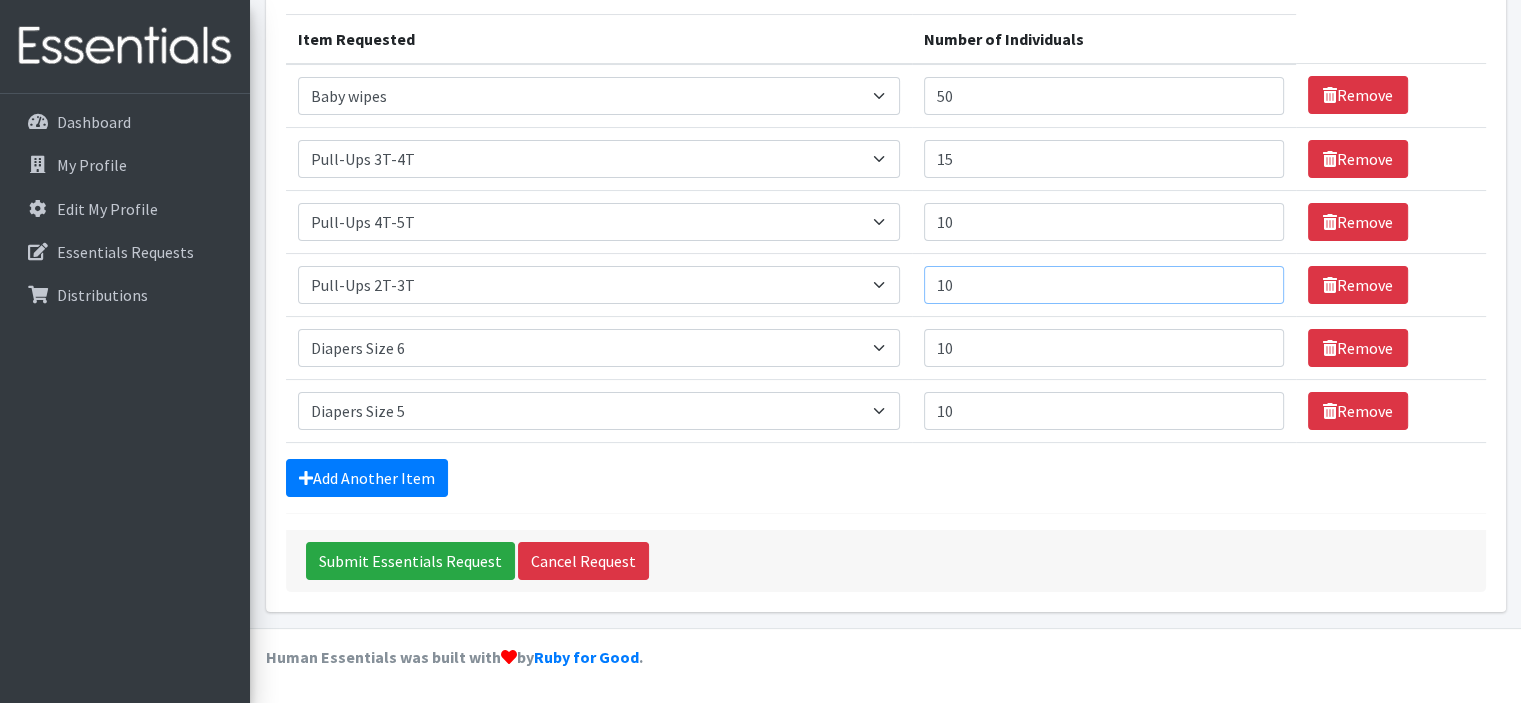 type on "10" 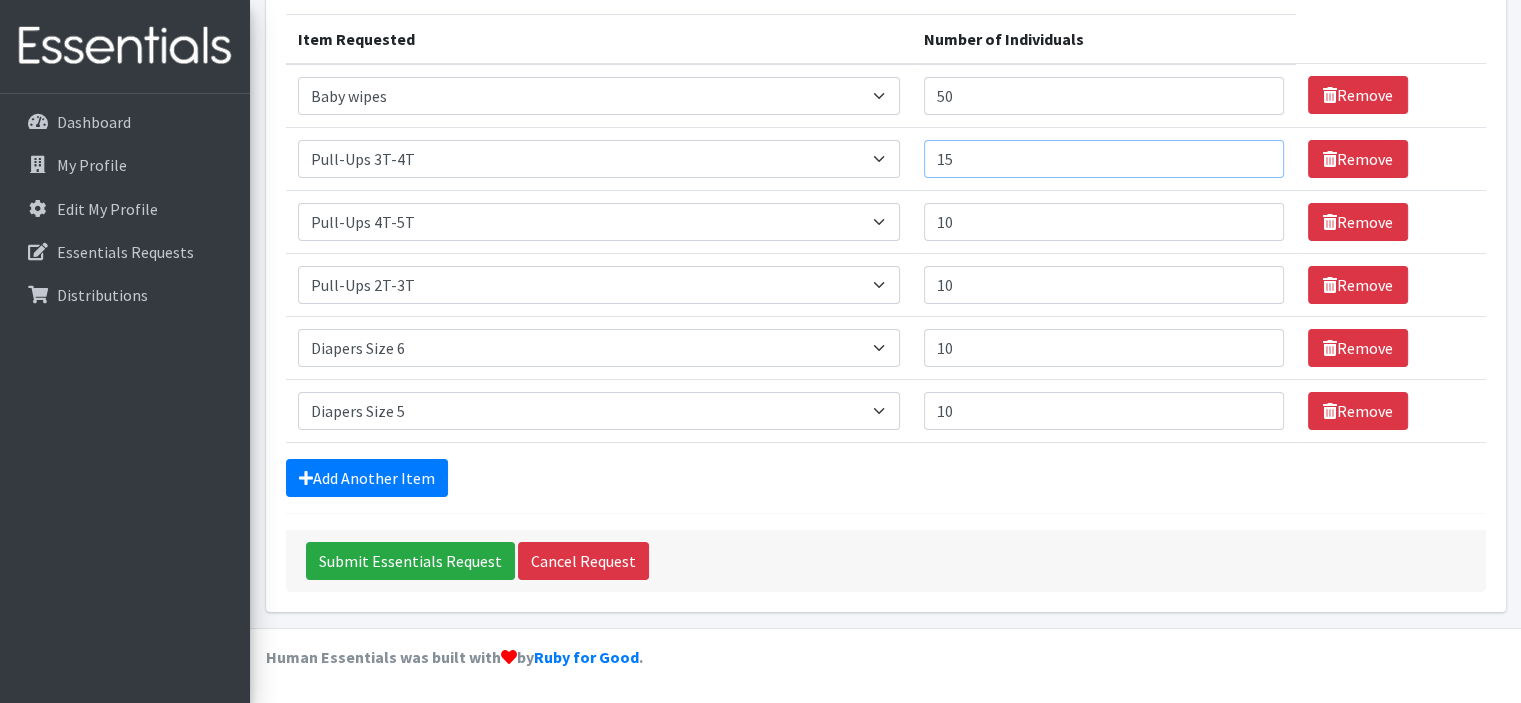 click on "15" at bounding box center [1104, 159] 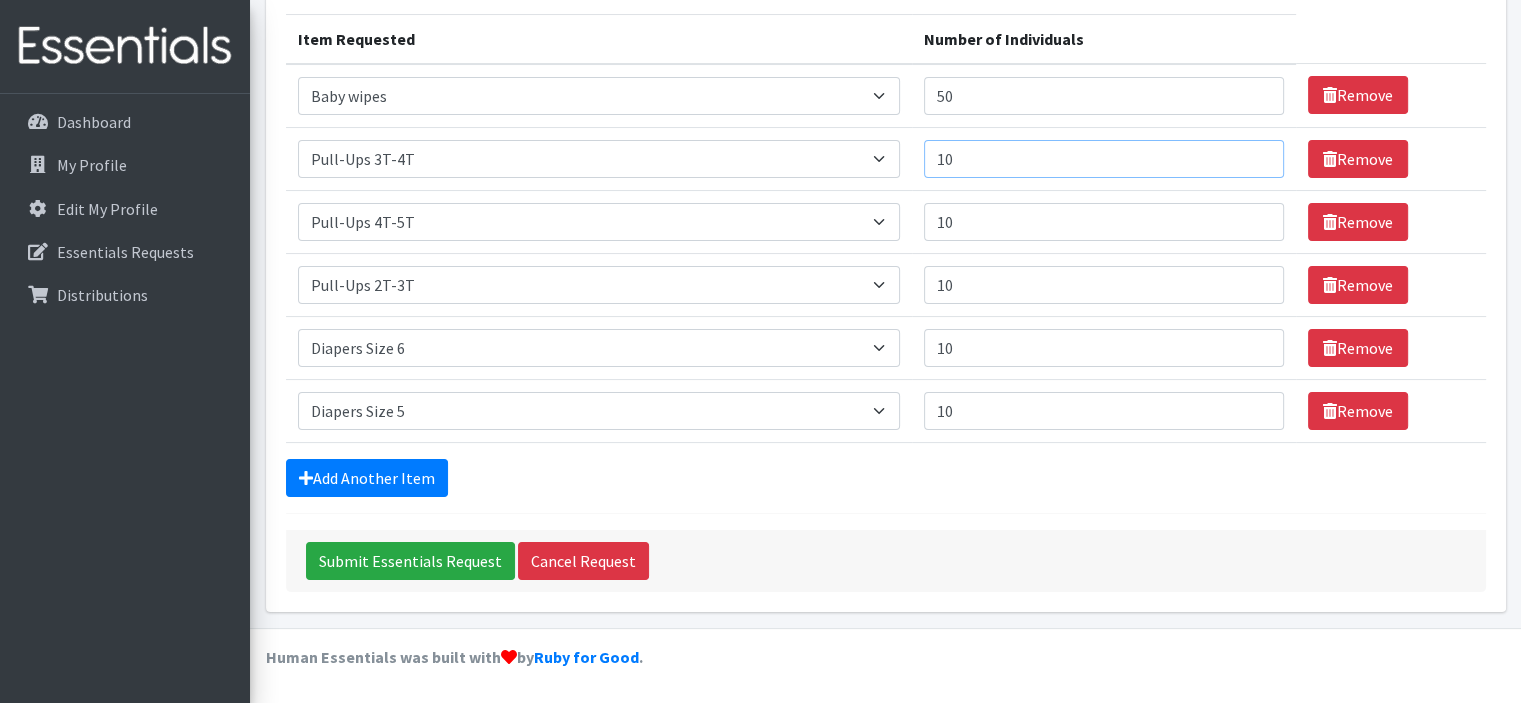 type on "10" 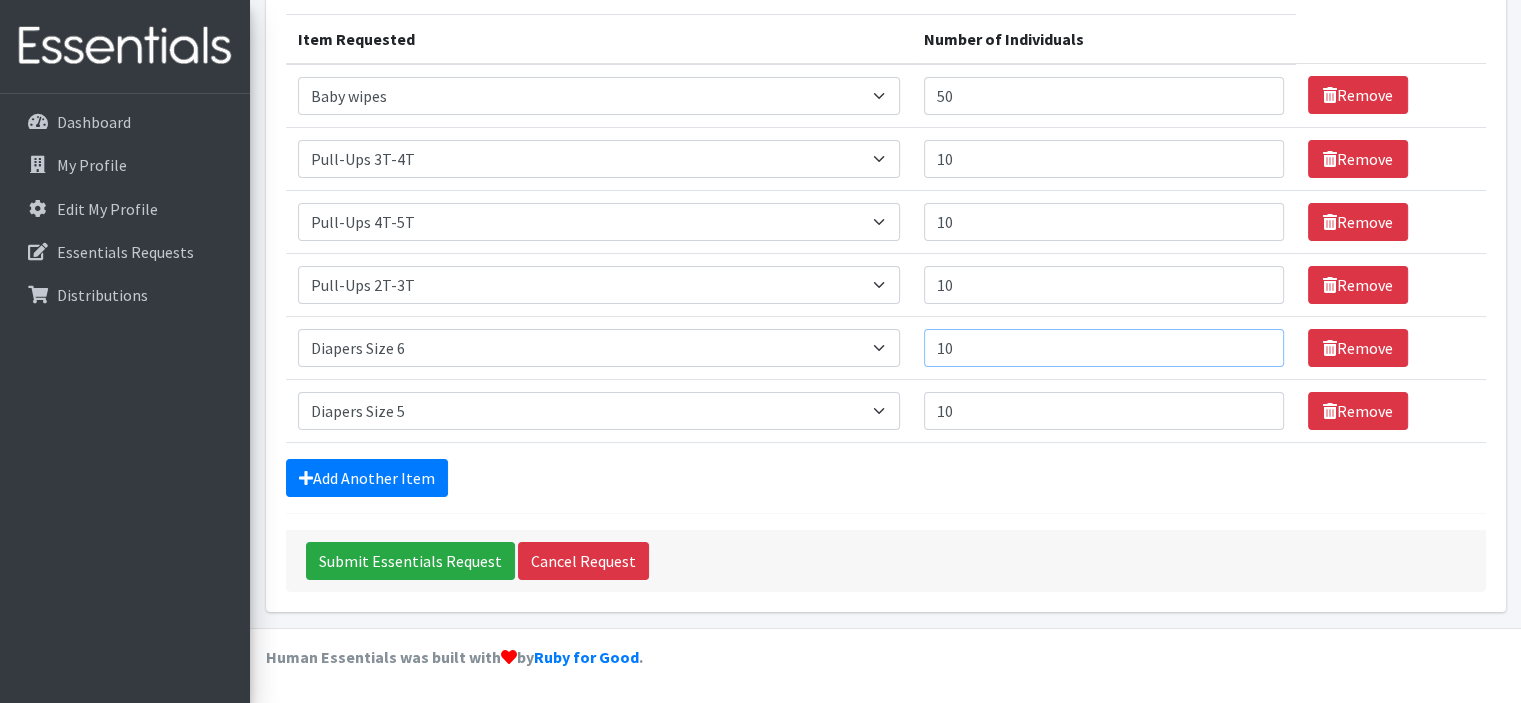 drag, startPoint x: 1001, startPoint y: 364, endPoint x: 919, endPoint y: 357, distance: 82.29824 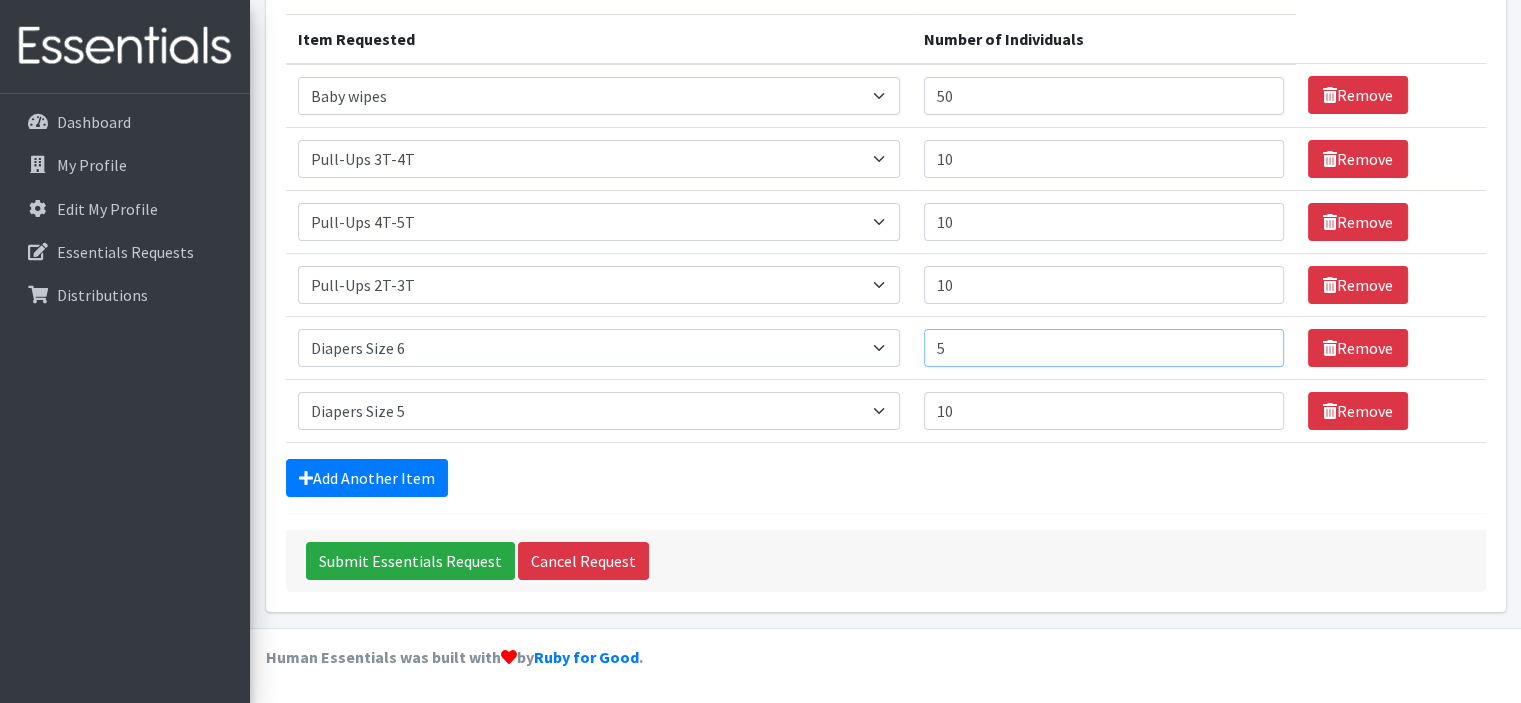 type on "5" 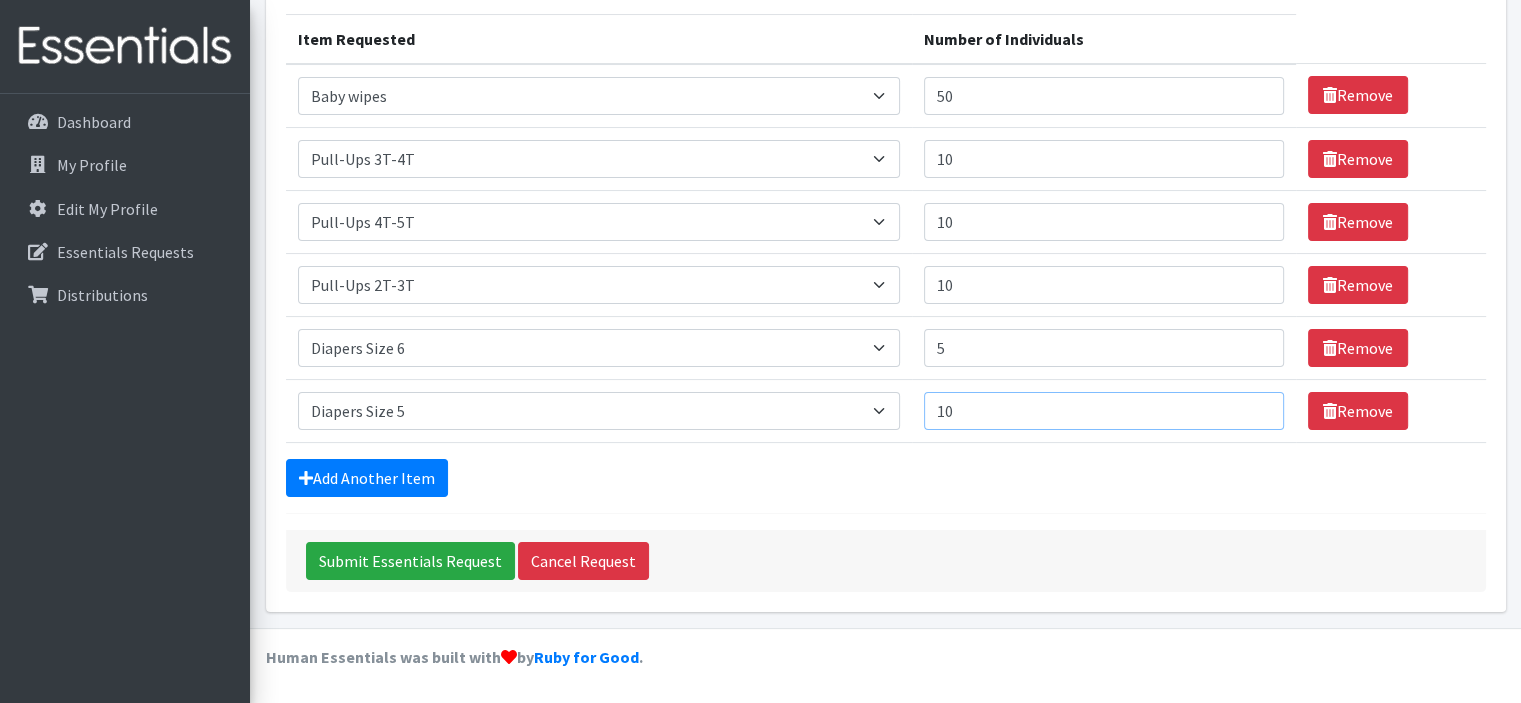 drag, startPoint x: 1025, startPoint y: 407, endPoint x: 851, endPoint y: 383, distance: 175.64737 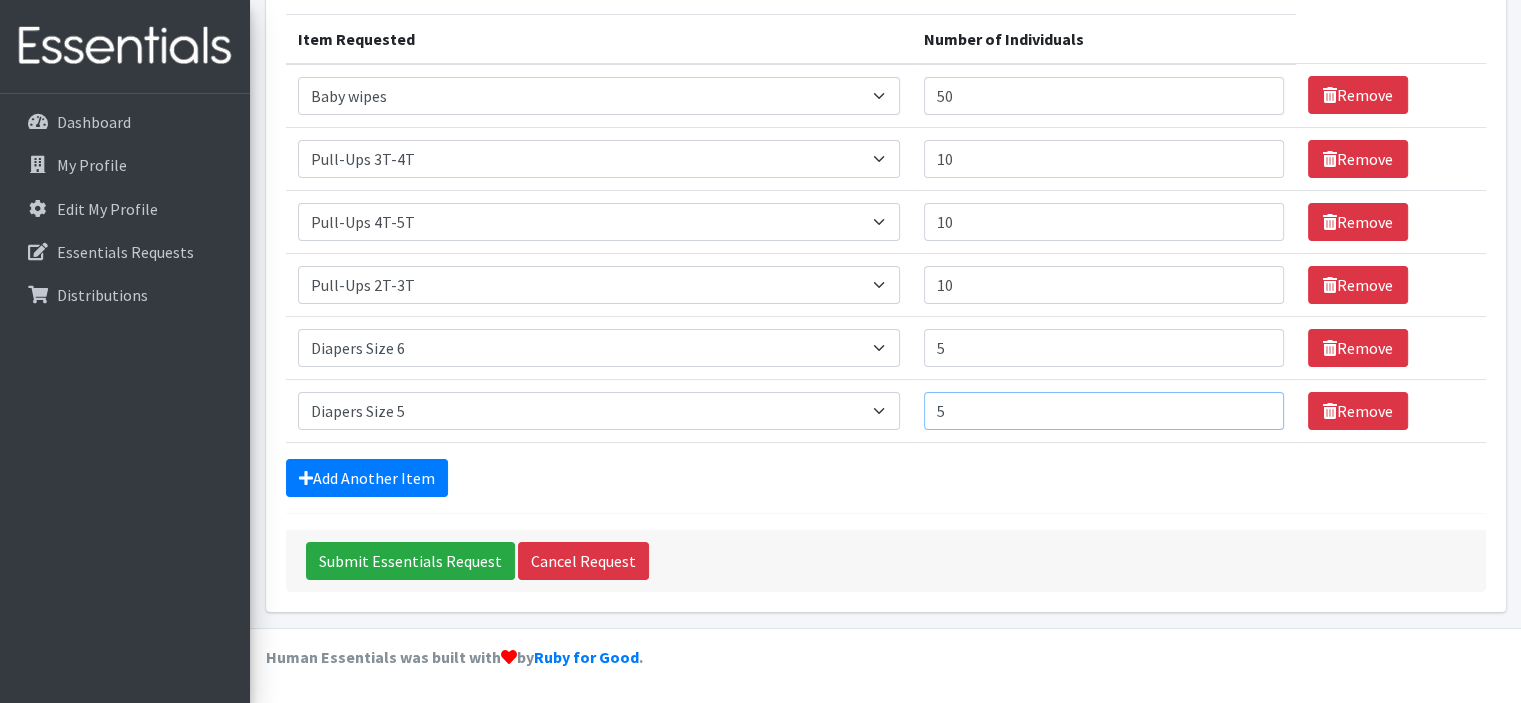 type on "5" 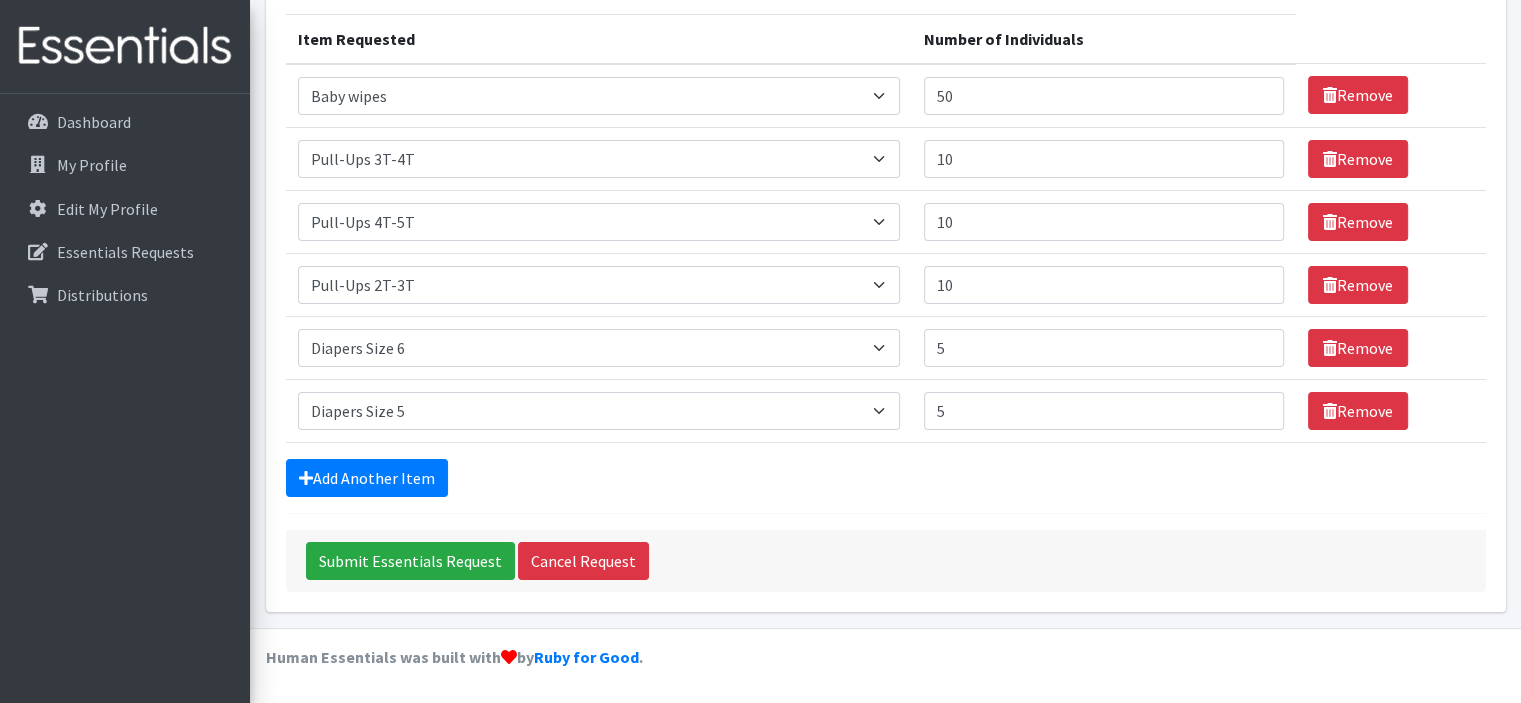 click on "Add Another Item" at bounding box center [886, 478] 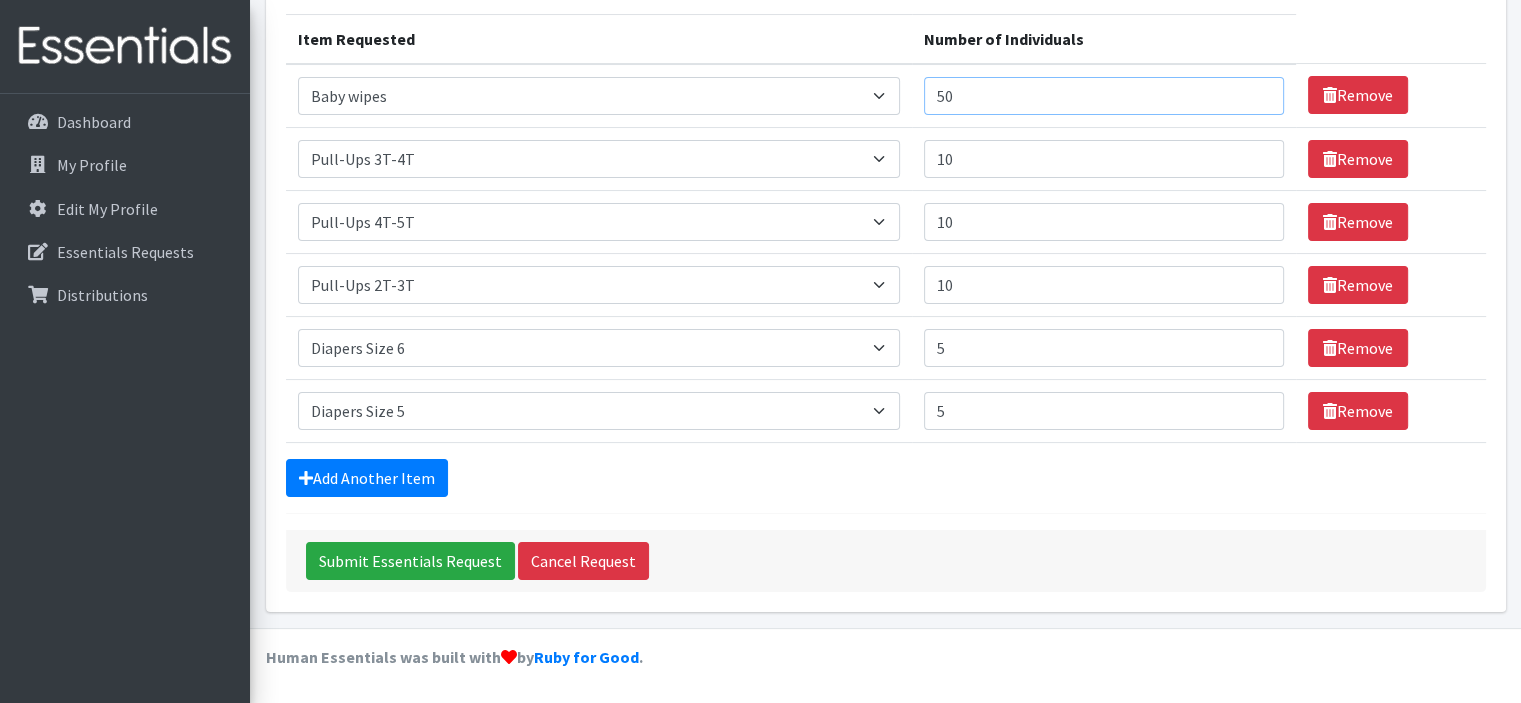 drag, startPoint x: 971, startPoint y: 88, endPoint x: 848, endPoint y: 92, distance: 123.065025 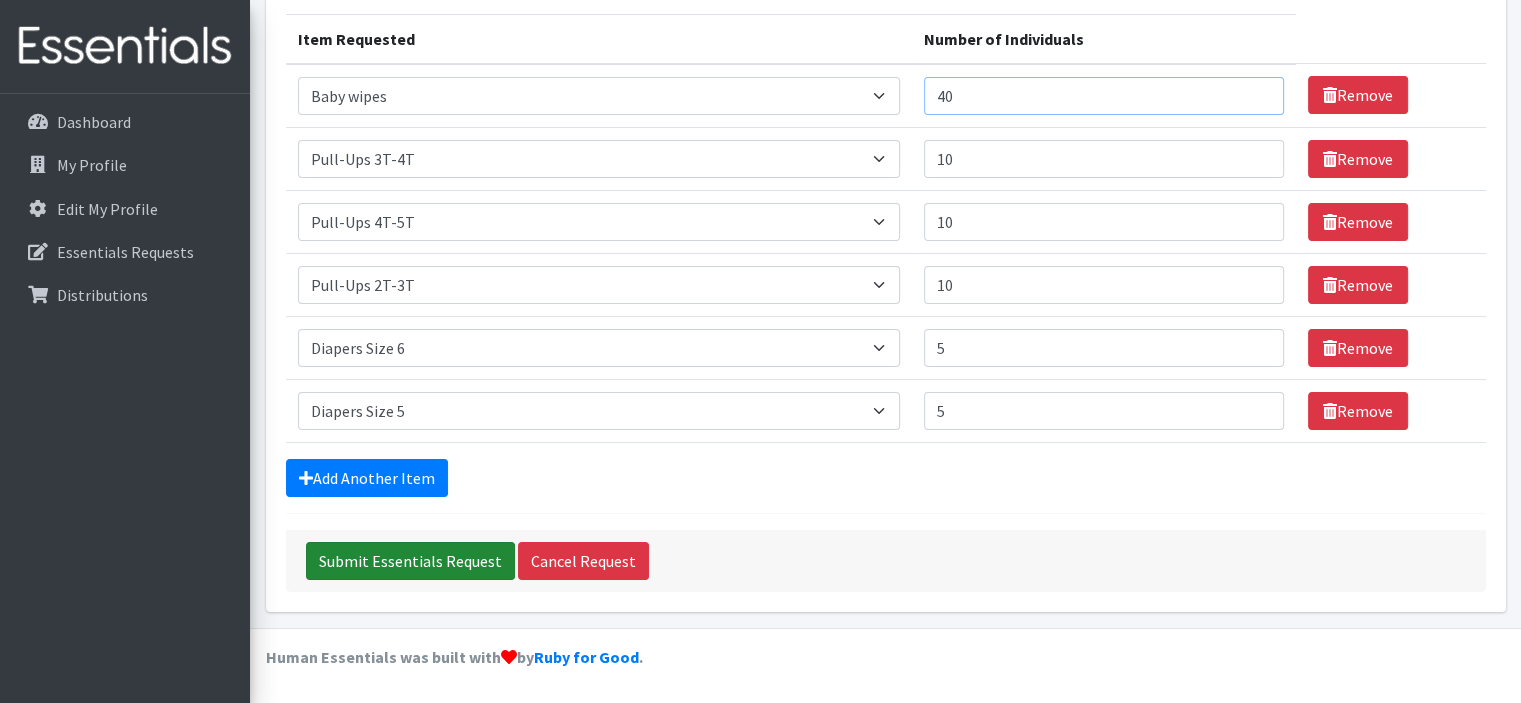type on "40" 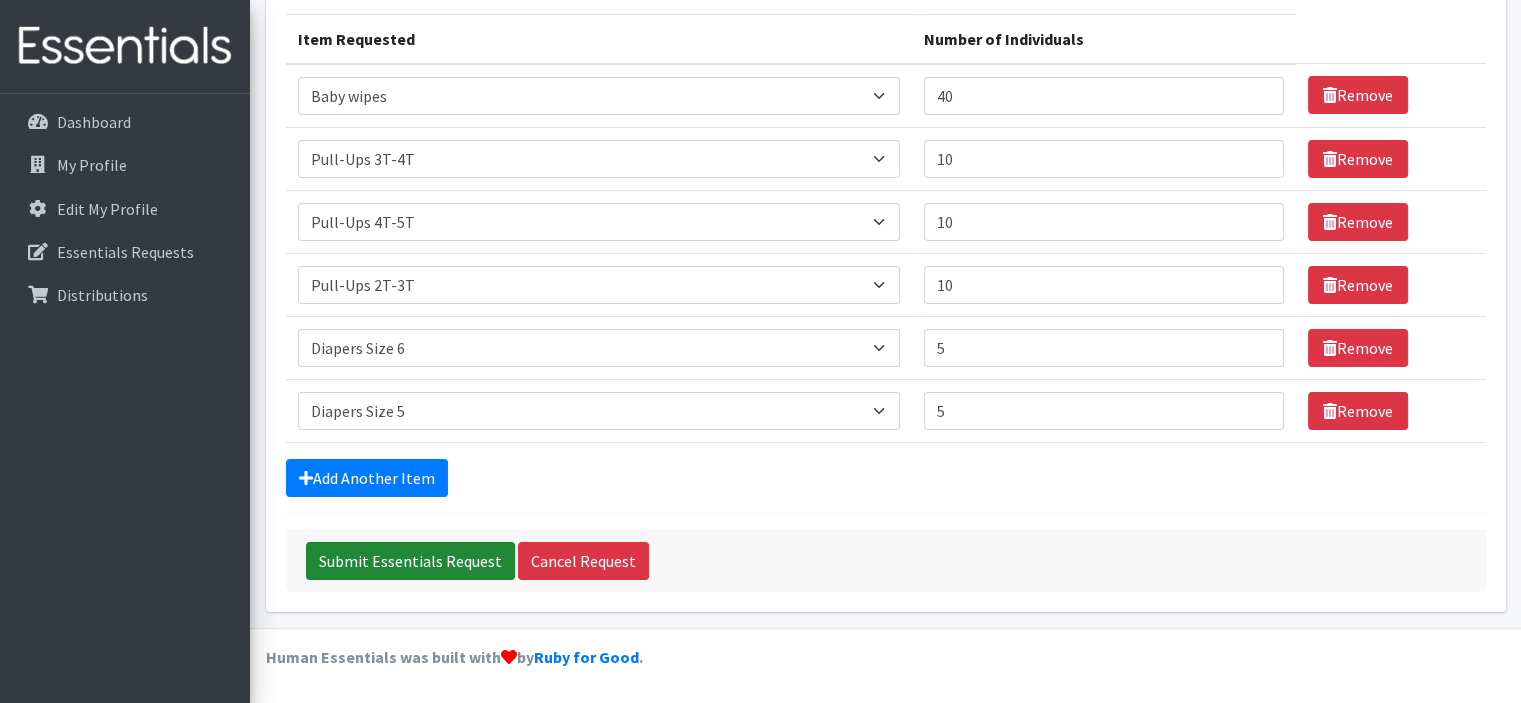 click on "Submit Essentials Request" at bounding box center (410, 561) 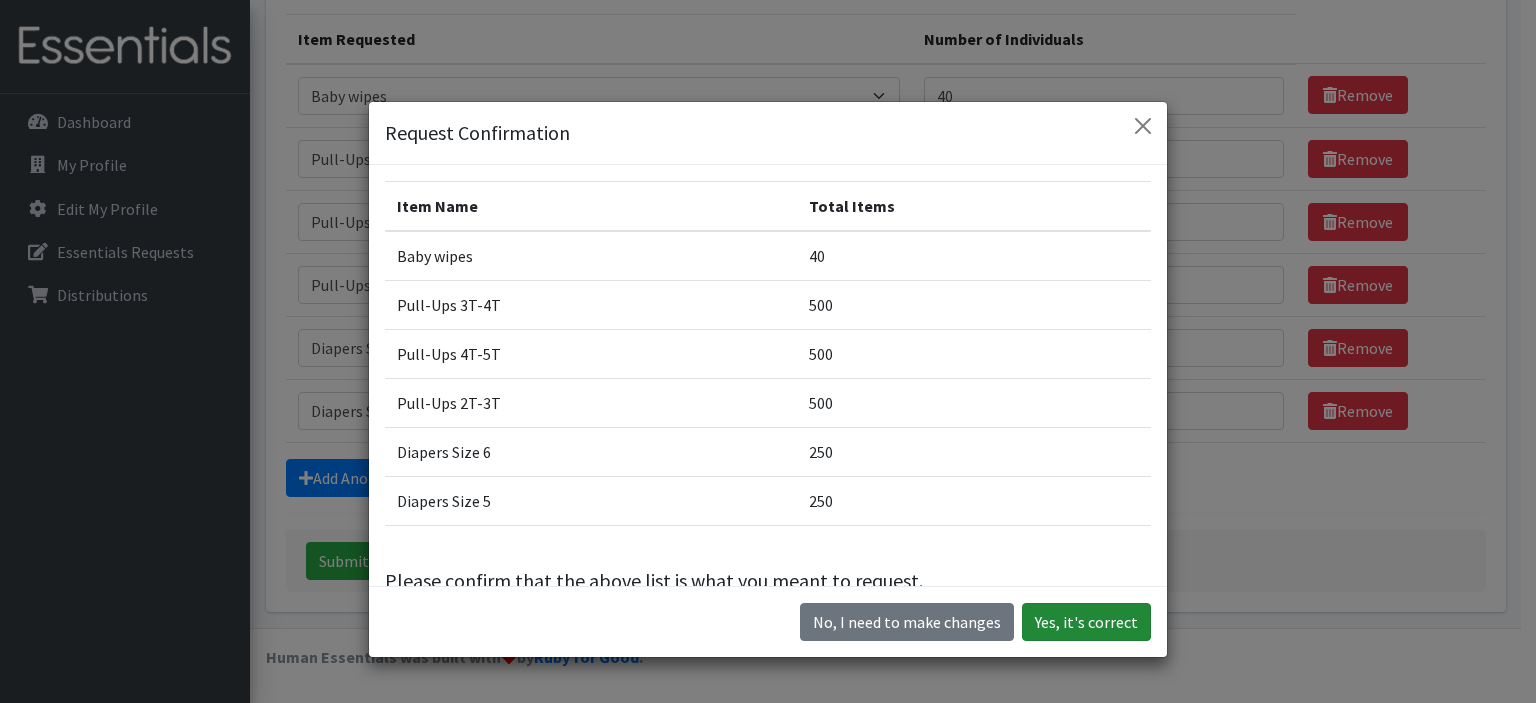 click on "Yes, it's correct" at bounding box center (1086, 622) 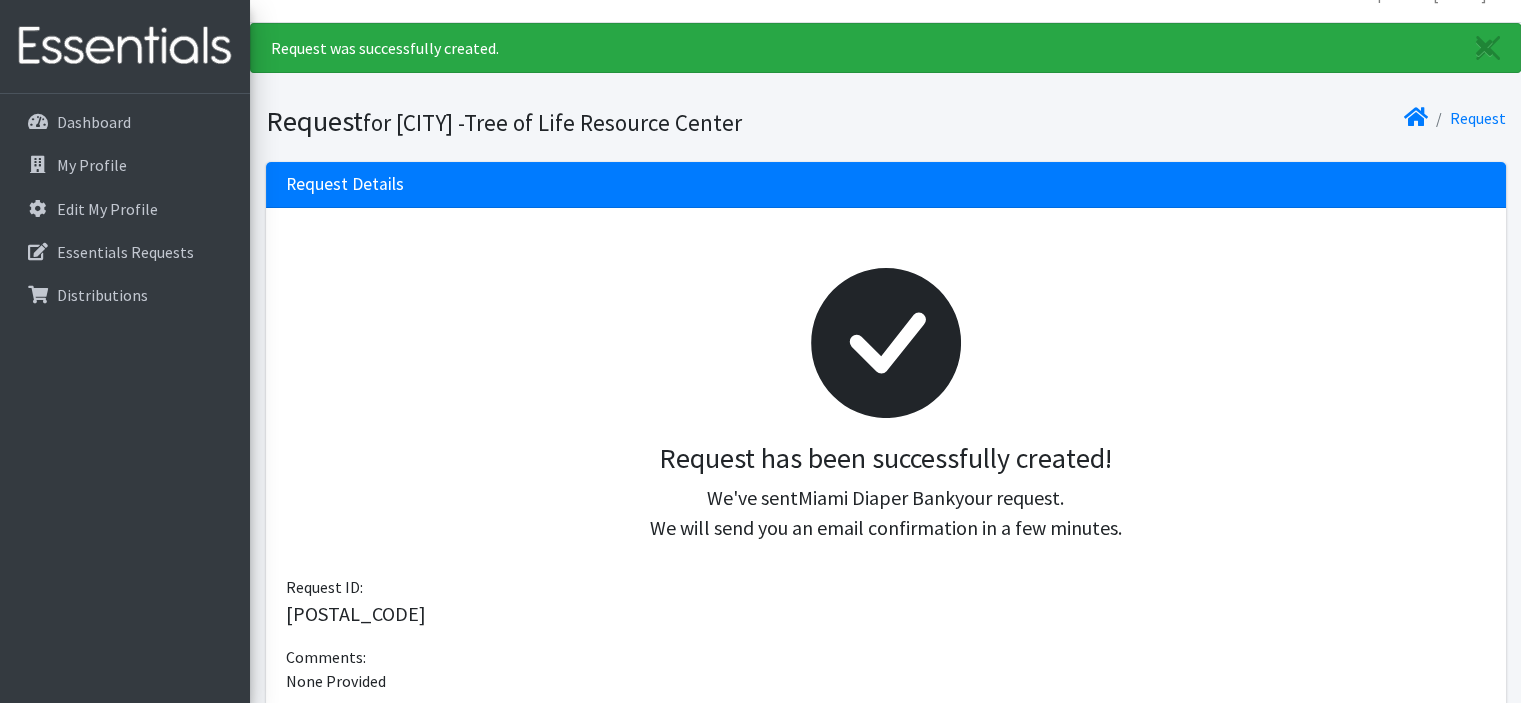 scroll, scrollTop: 0, scrollLeft: 0, axis: both 